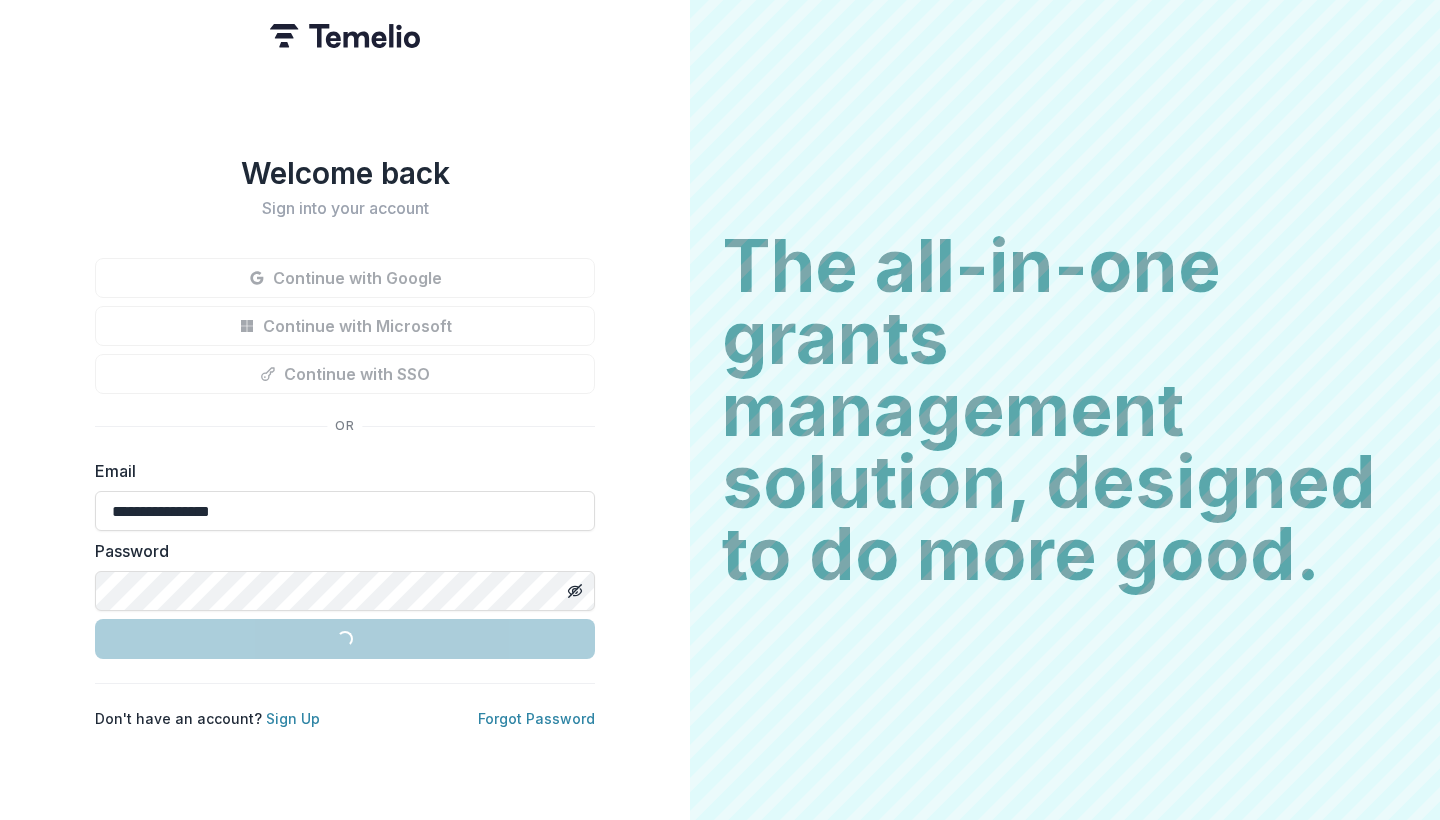 scroll, scrollTop: 0, scrollLeft: 0, axis: both 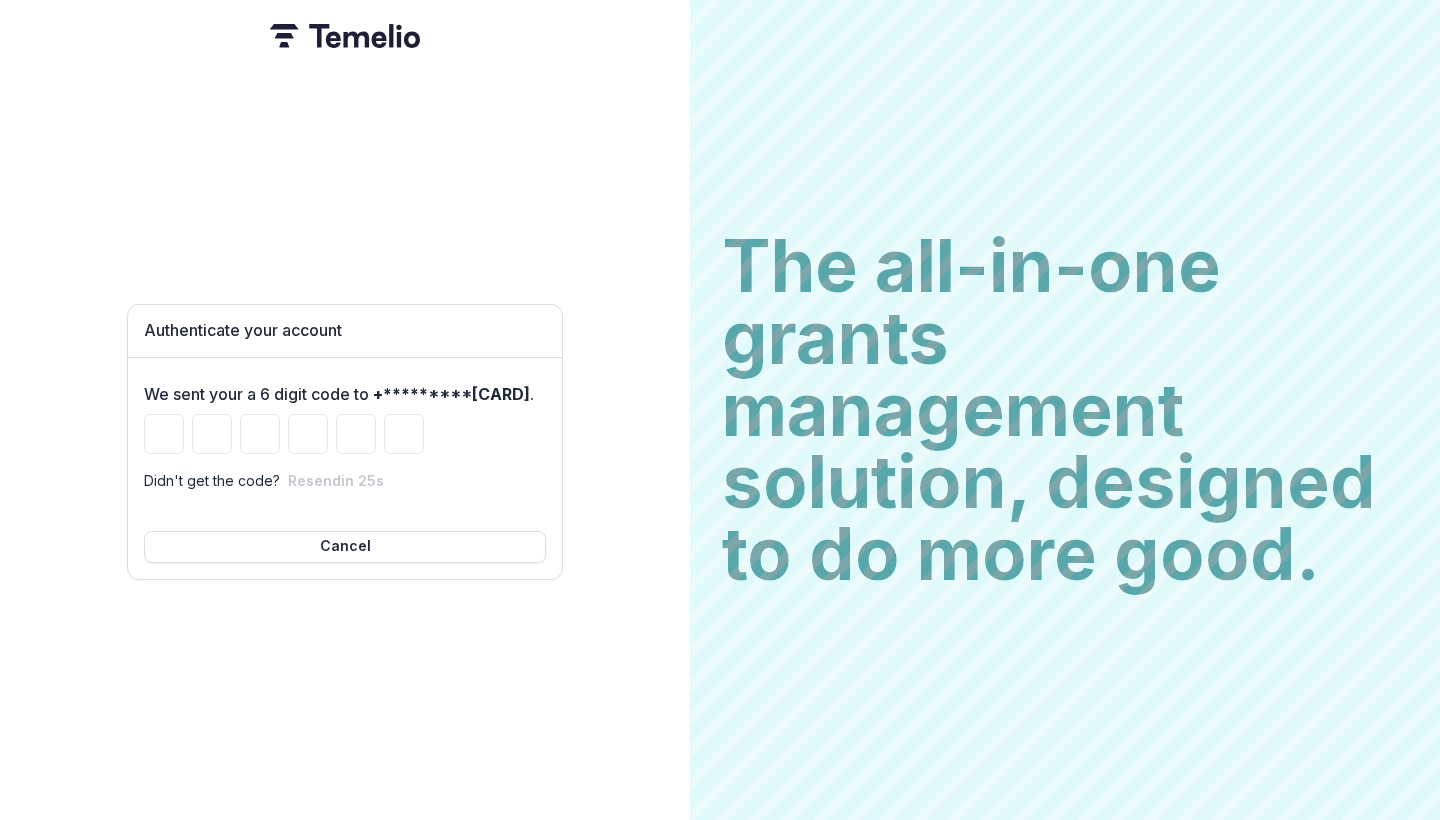 type on "*" 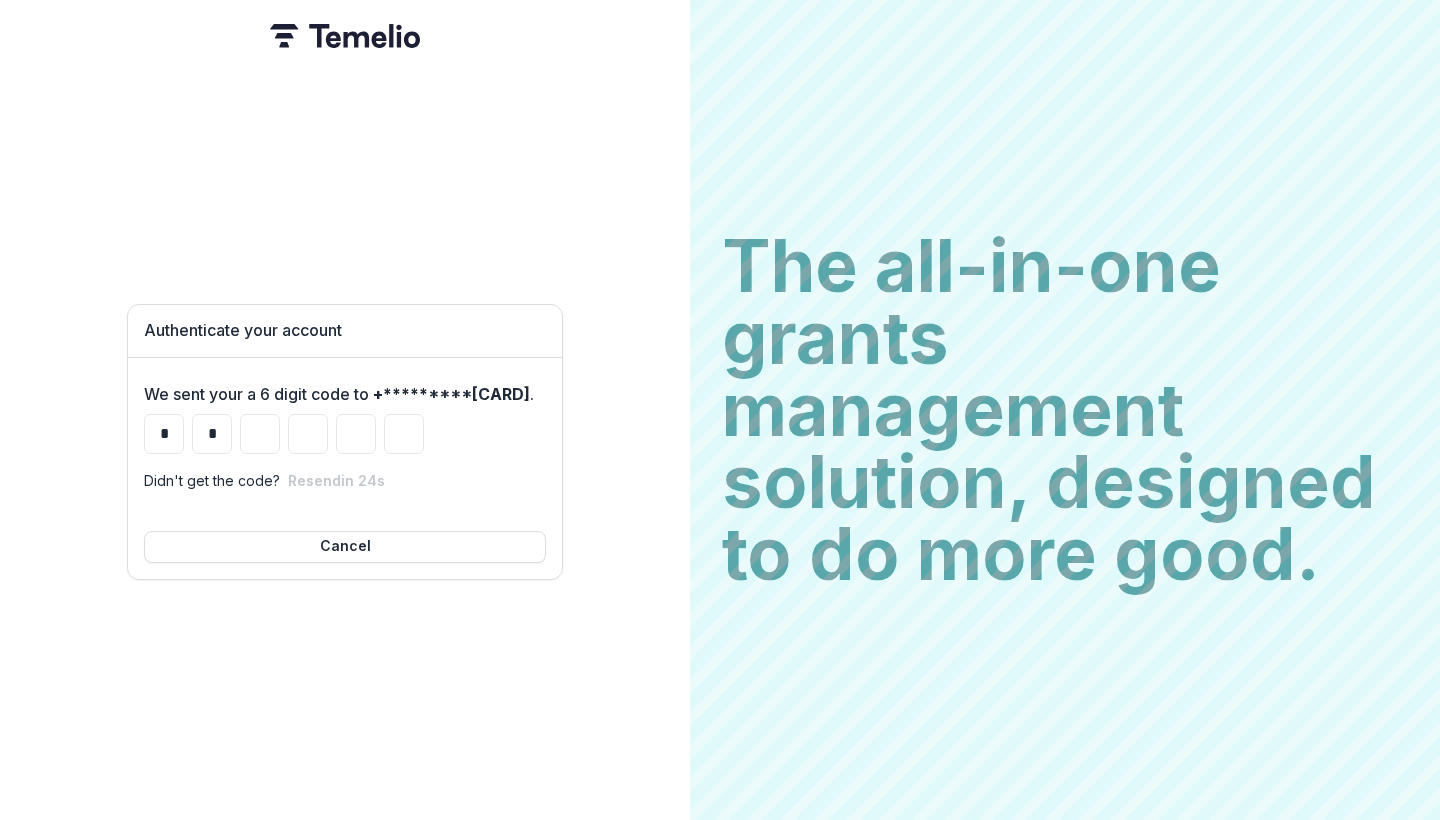 type on "*" 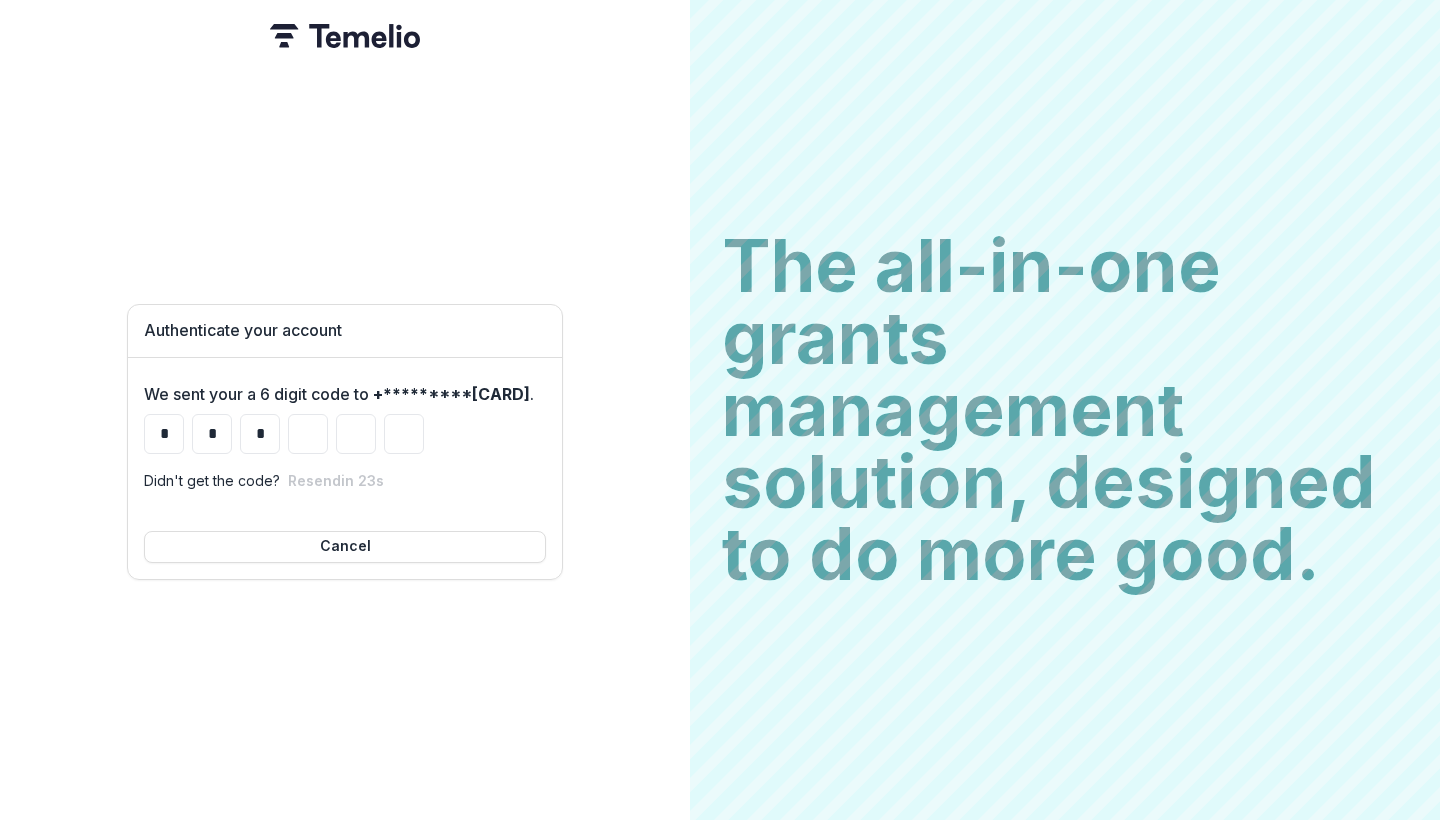 type on "*" 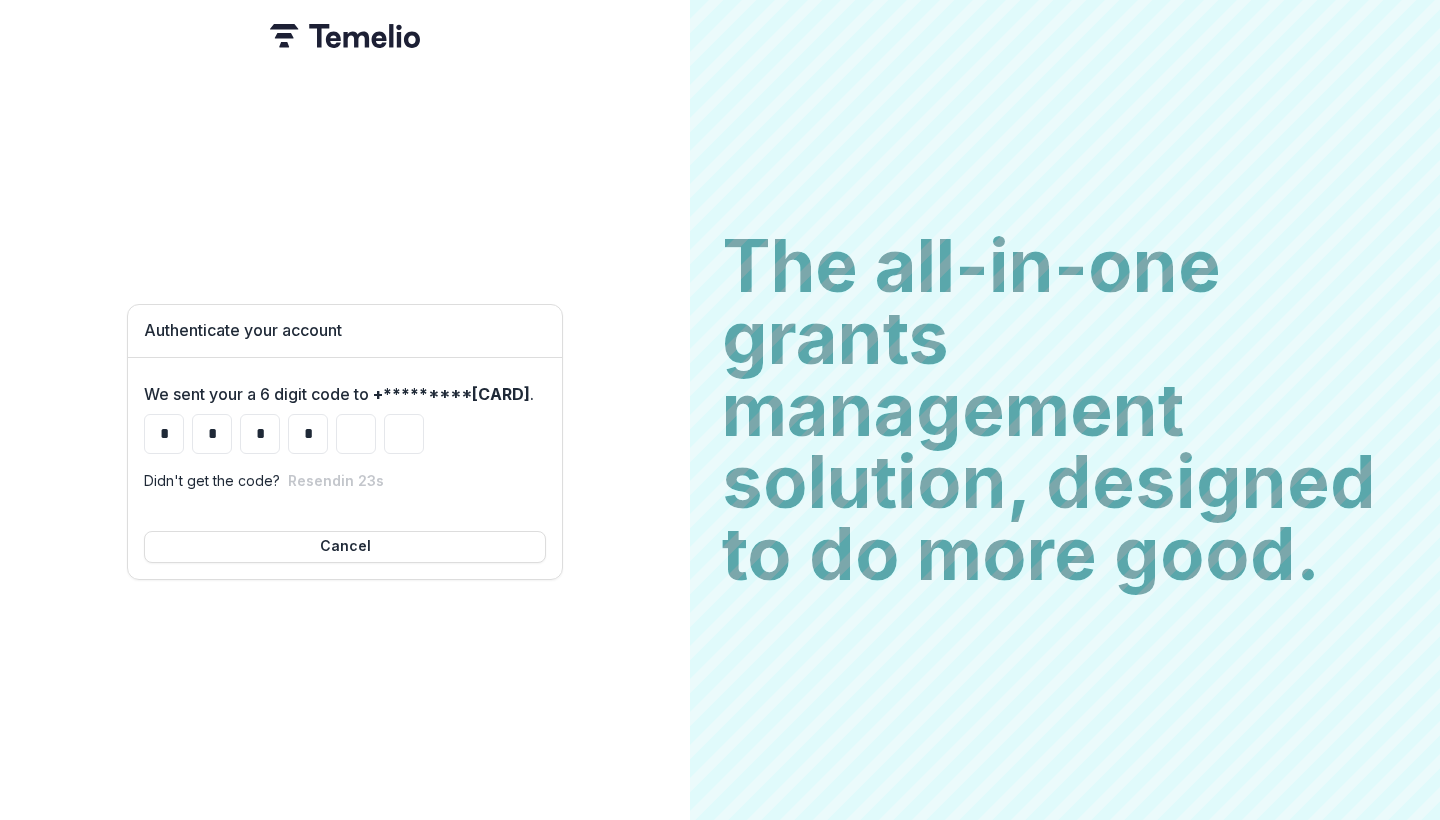 type on "*" 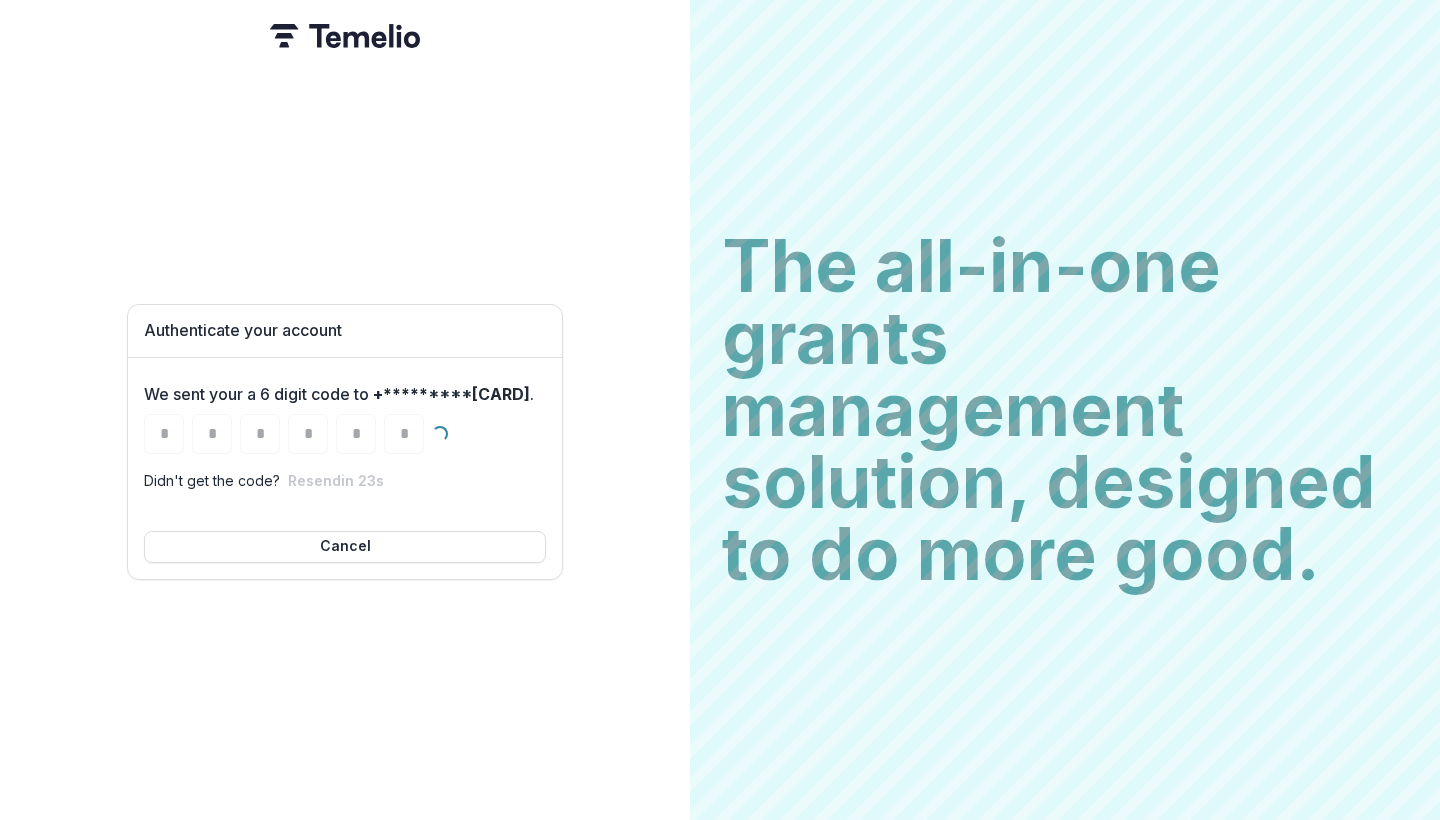 type on "*" 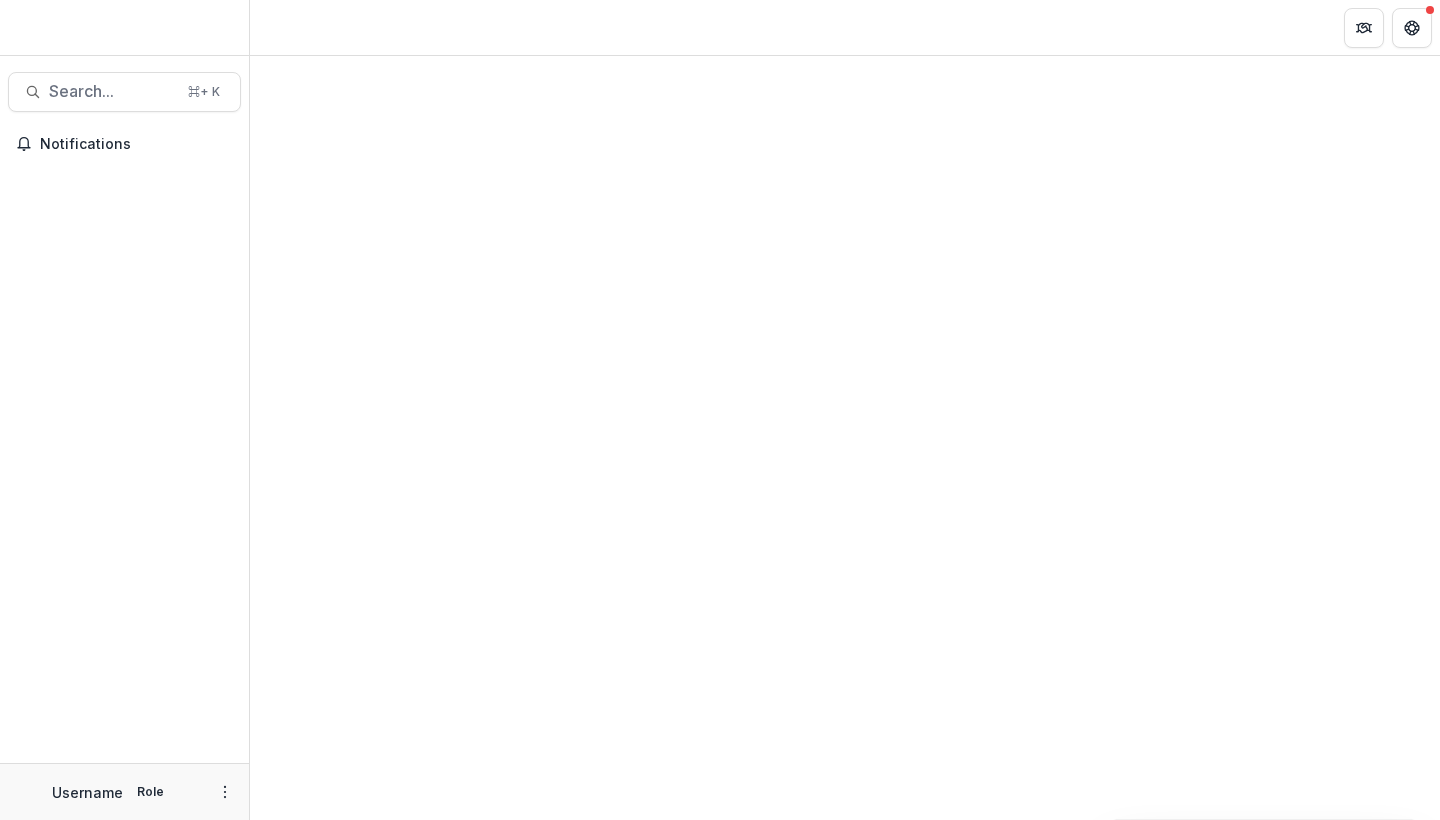 scroll, scrollTop: 0, scrollLeft: 0, axis: both 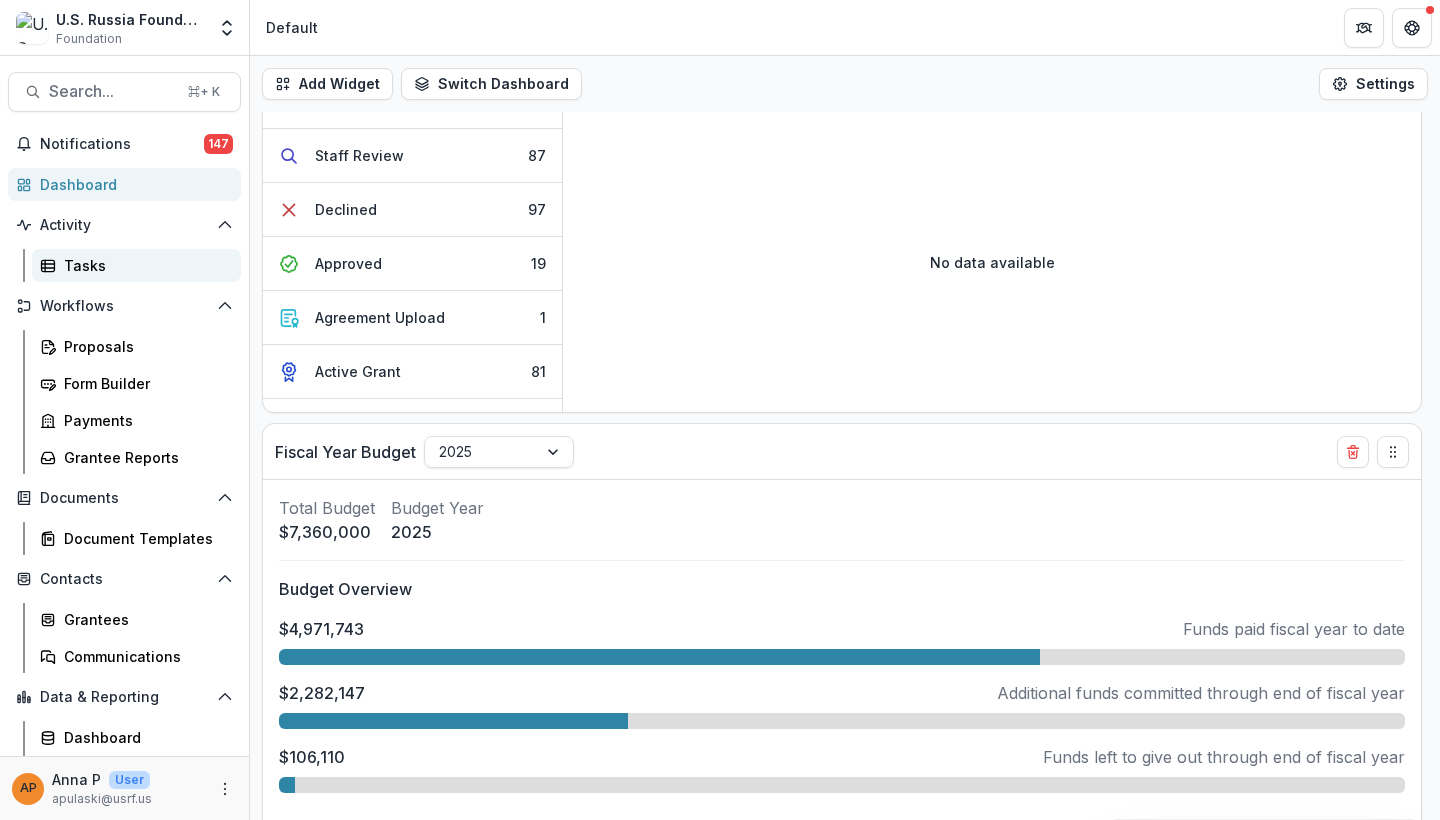 click on "Tasks" at bounding box center [144, 265] 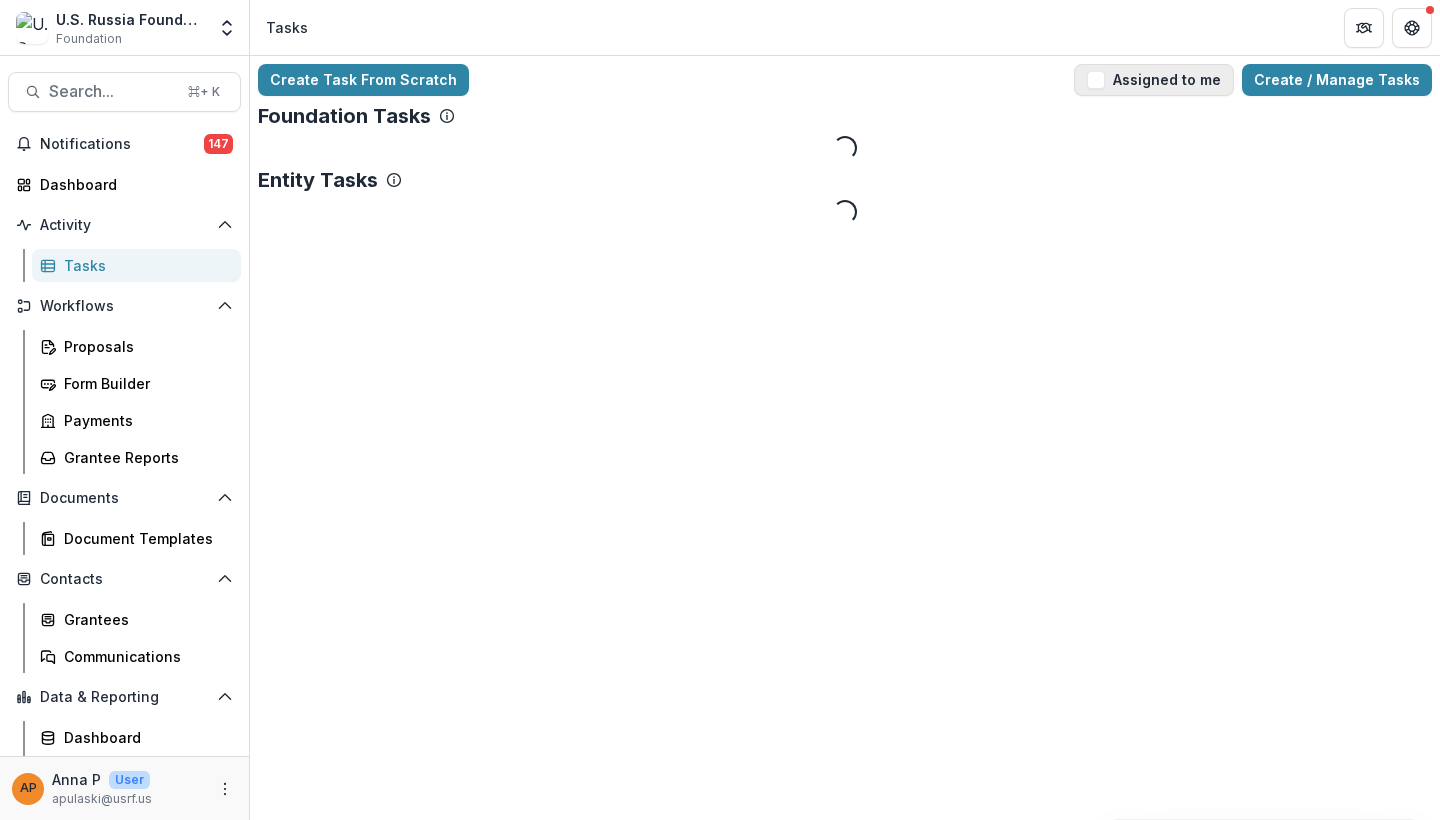 click on "Assigned to me" at bounding box center (1154, 80) 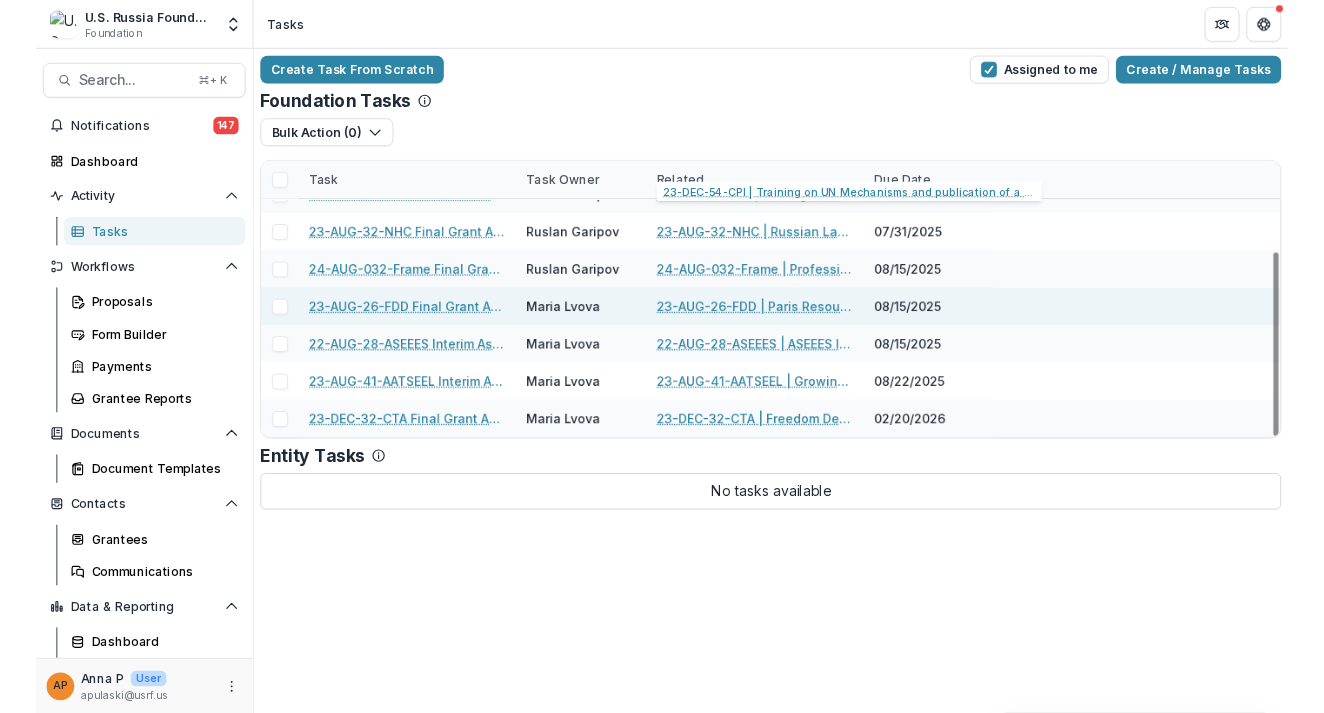 scroll, scrollTop: 156, scrollLeft: 0, axis: vertical 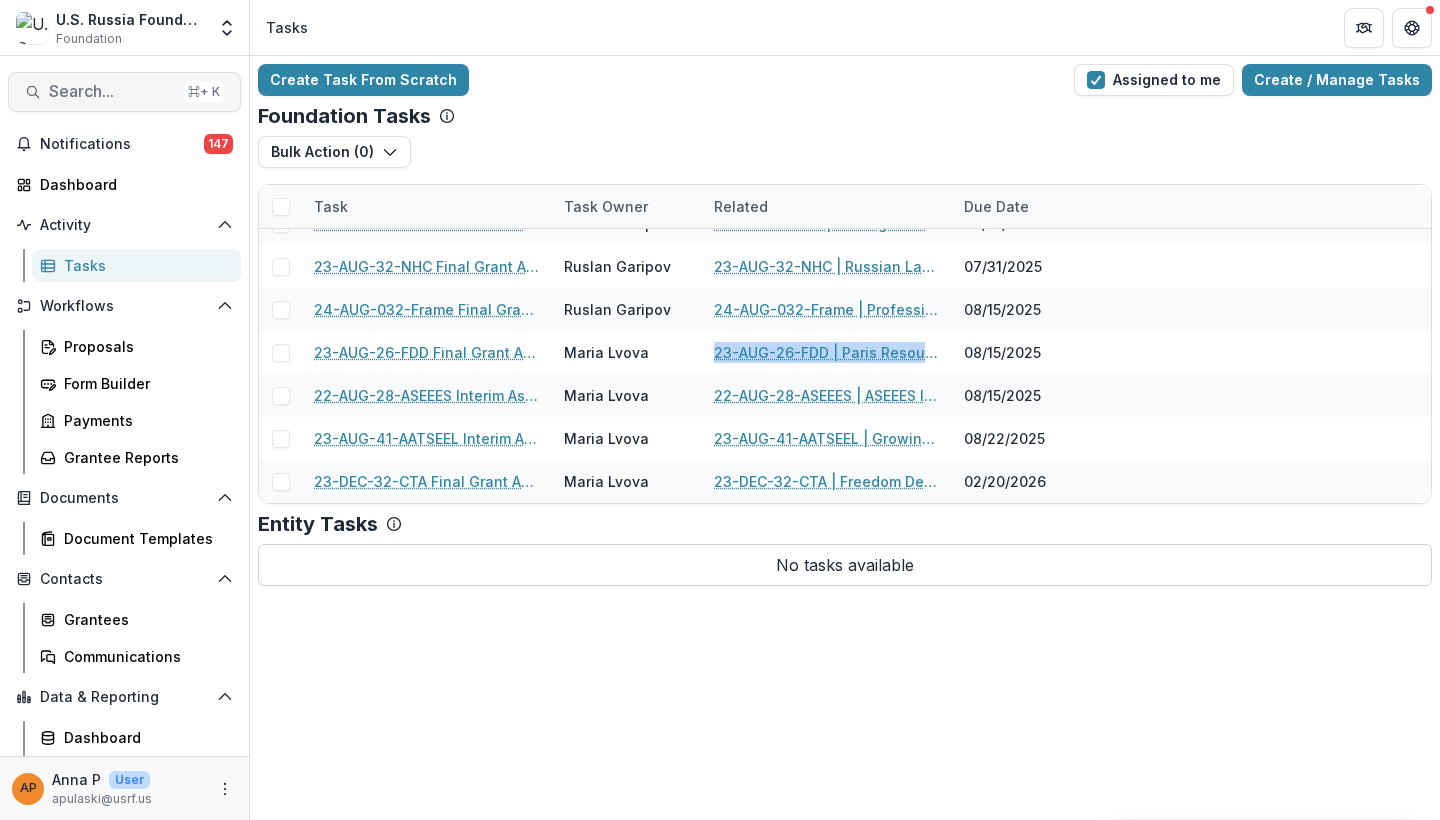 click on "Search..." at bounding box center [112, 91] 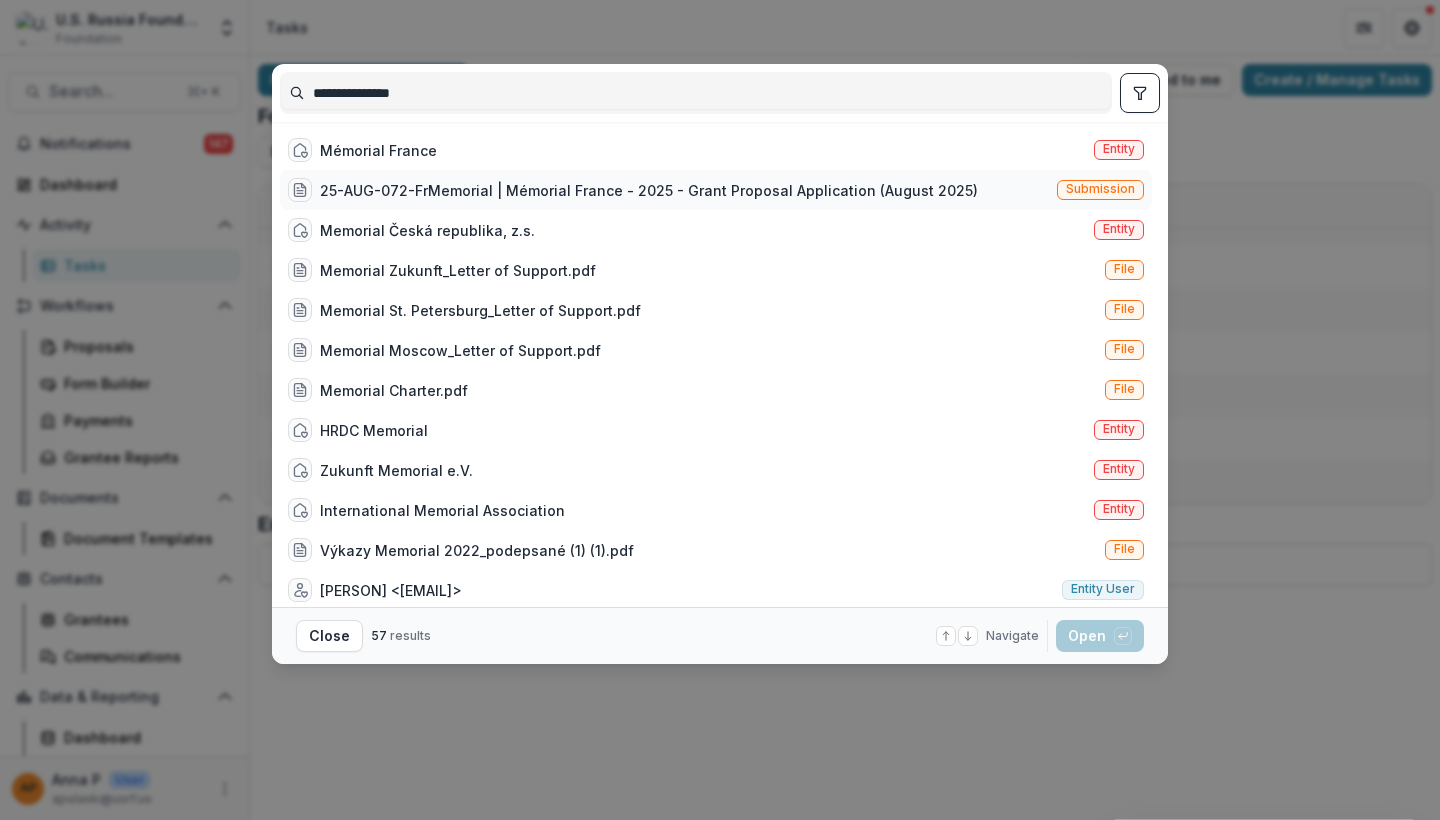 type on "**********" 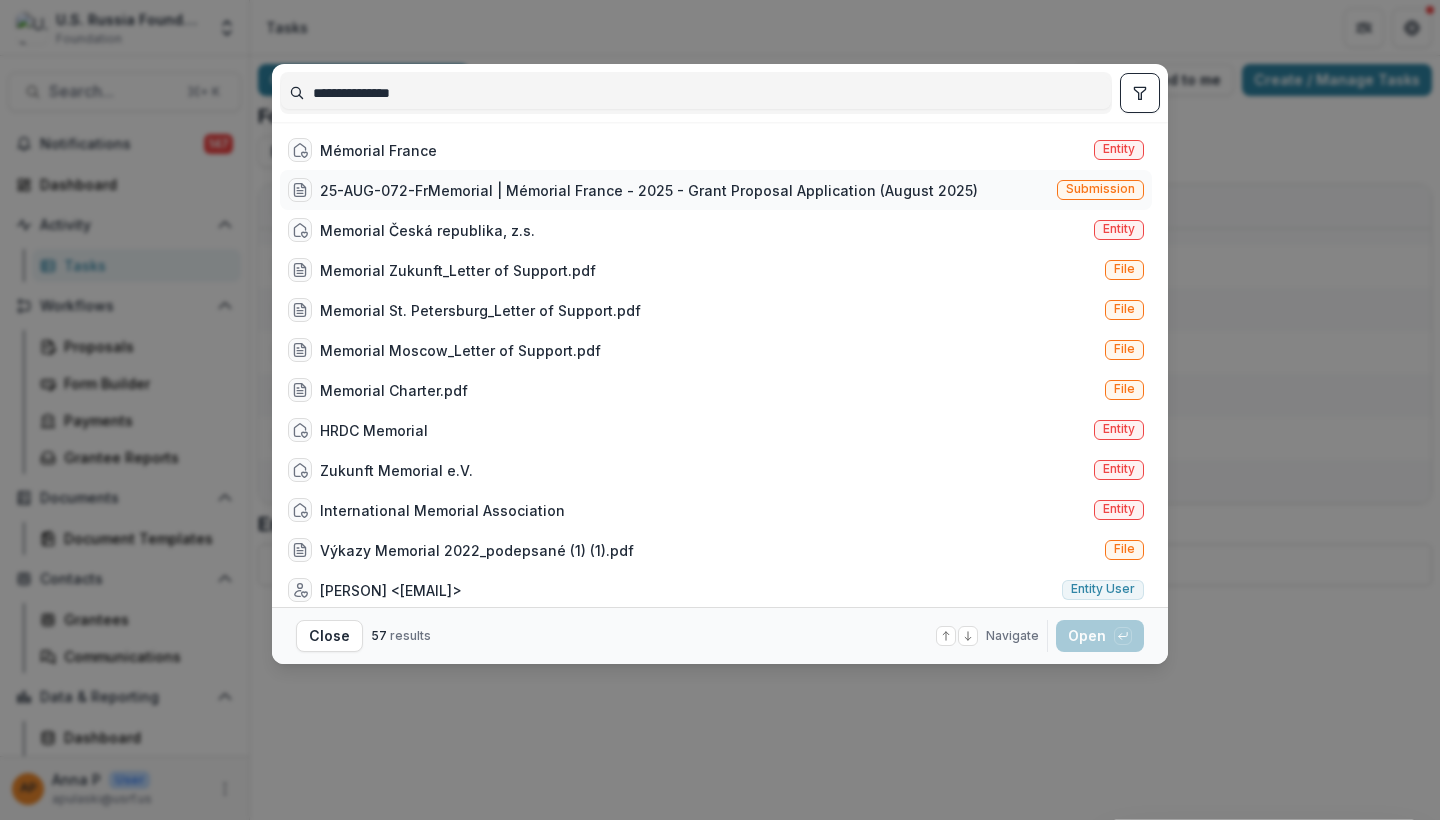 drag, startPoint x: 693, startPoint y: 177, endPoint x: 840, endPoint y: 188, distance: 147.411 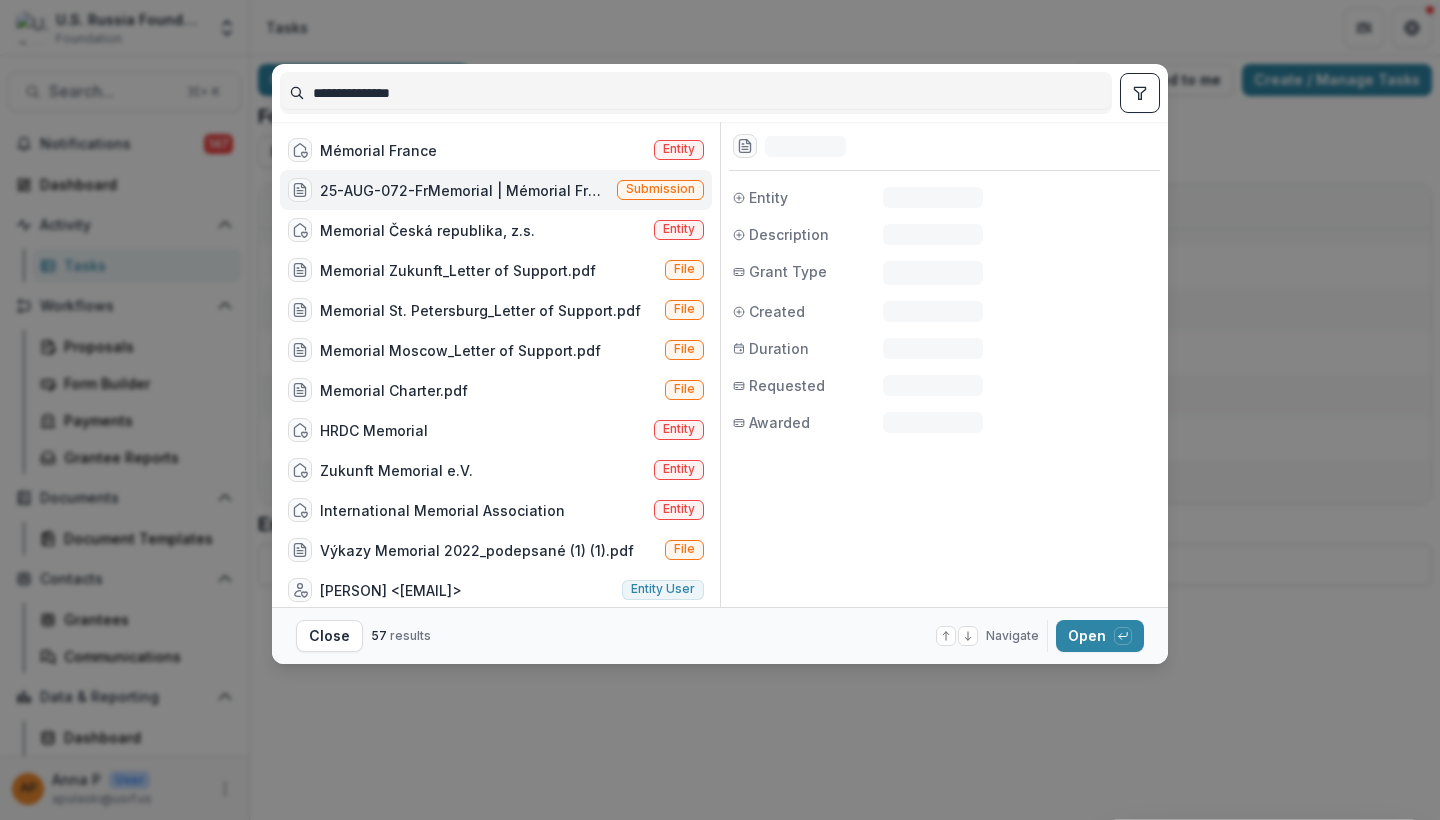 click on "Submission Entity N/A Description N/A Grant Type N/A Created 08/06/2025 Duration 08/06/2025 08/06/2025 Requested $0 Awarded $0" at bounding box center [944, 281] 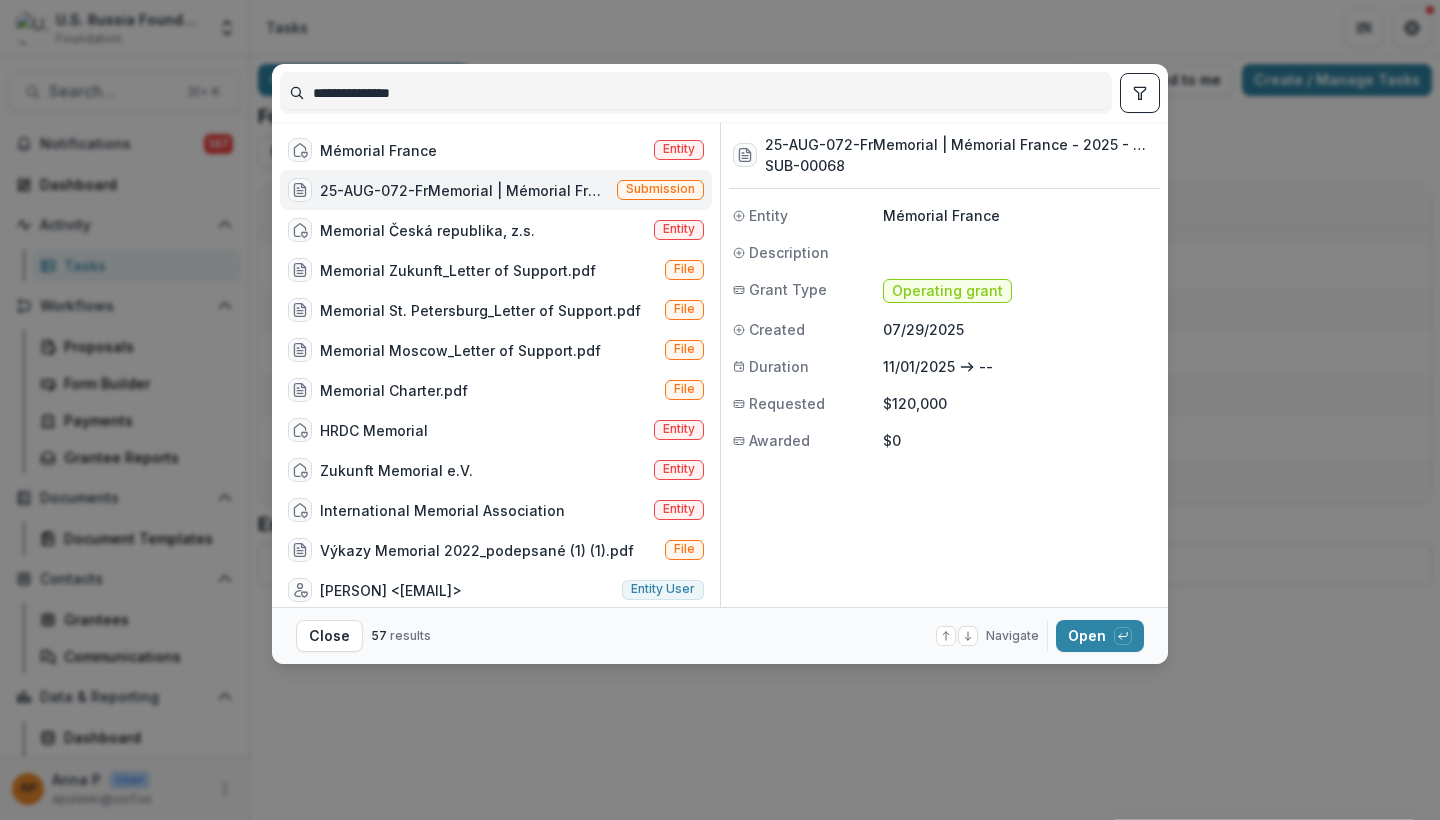 drag, startPoint x: 1079, startPoint y: 640, endPoint x: 1077, endPoint y: 619, distance: 21.095022 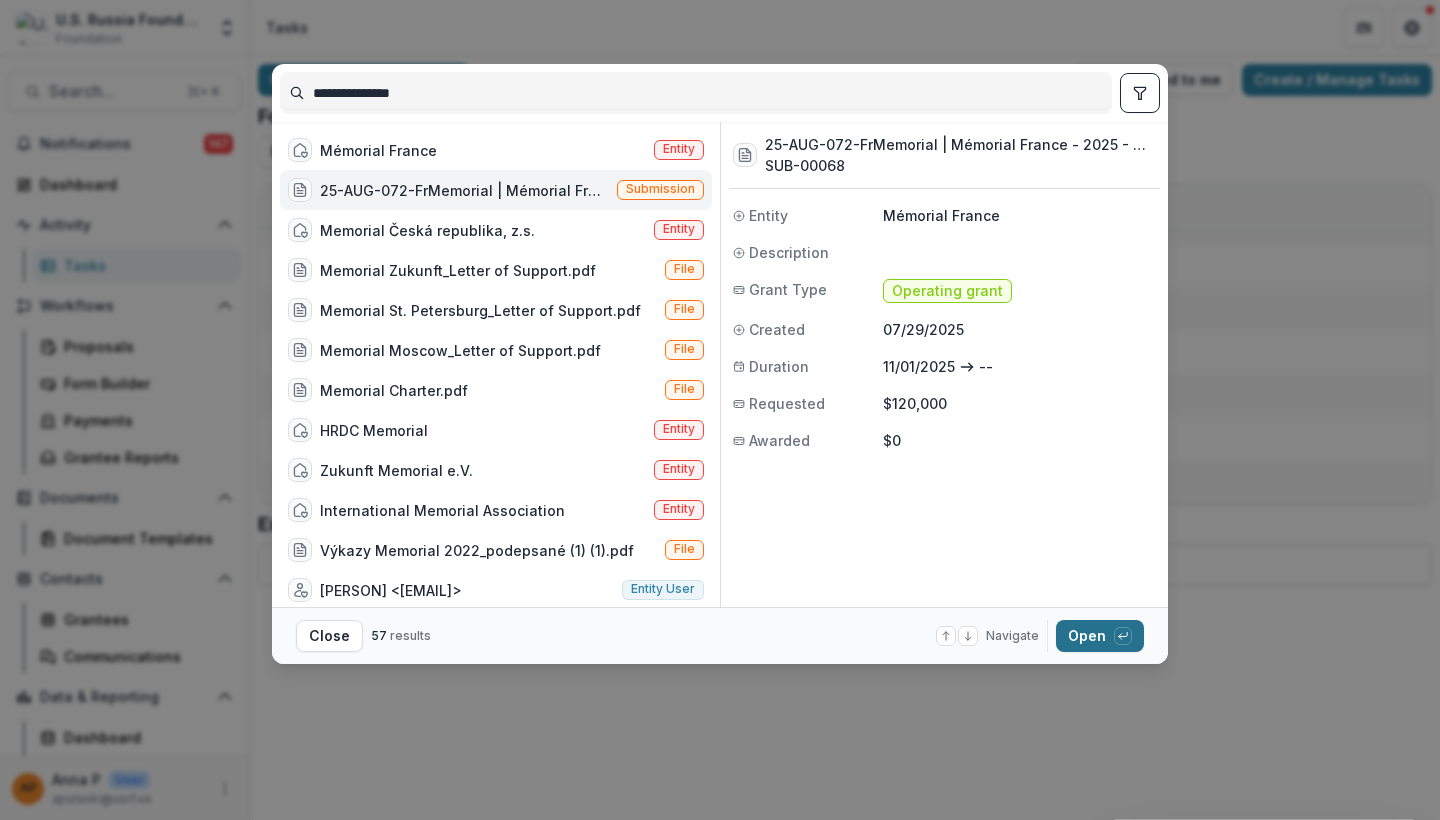 click on "Open with enter key" at bounding box center (1100, 636) 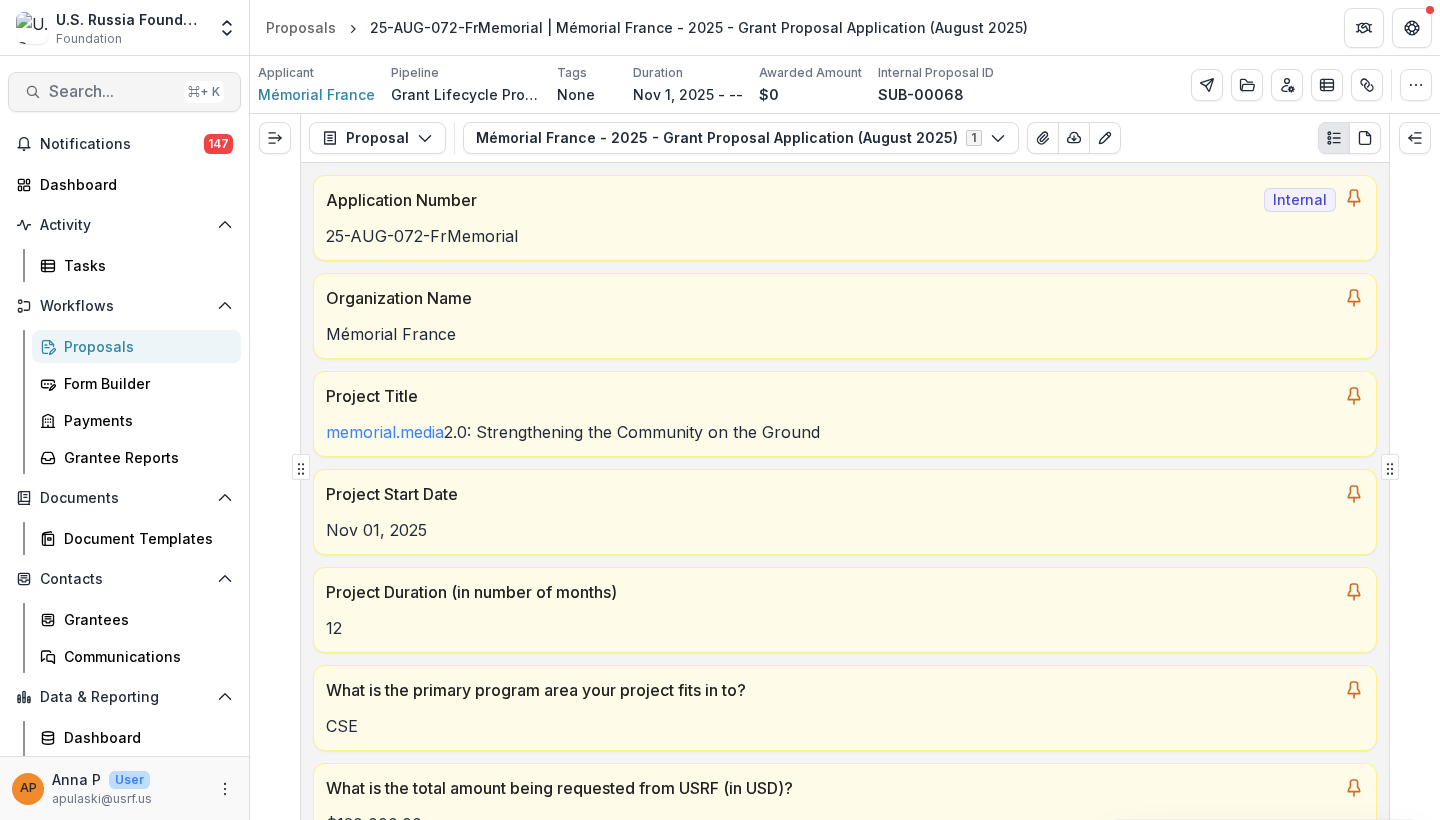 click on "Search..." at bounding box center [112, 91] 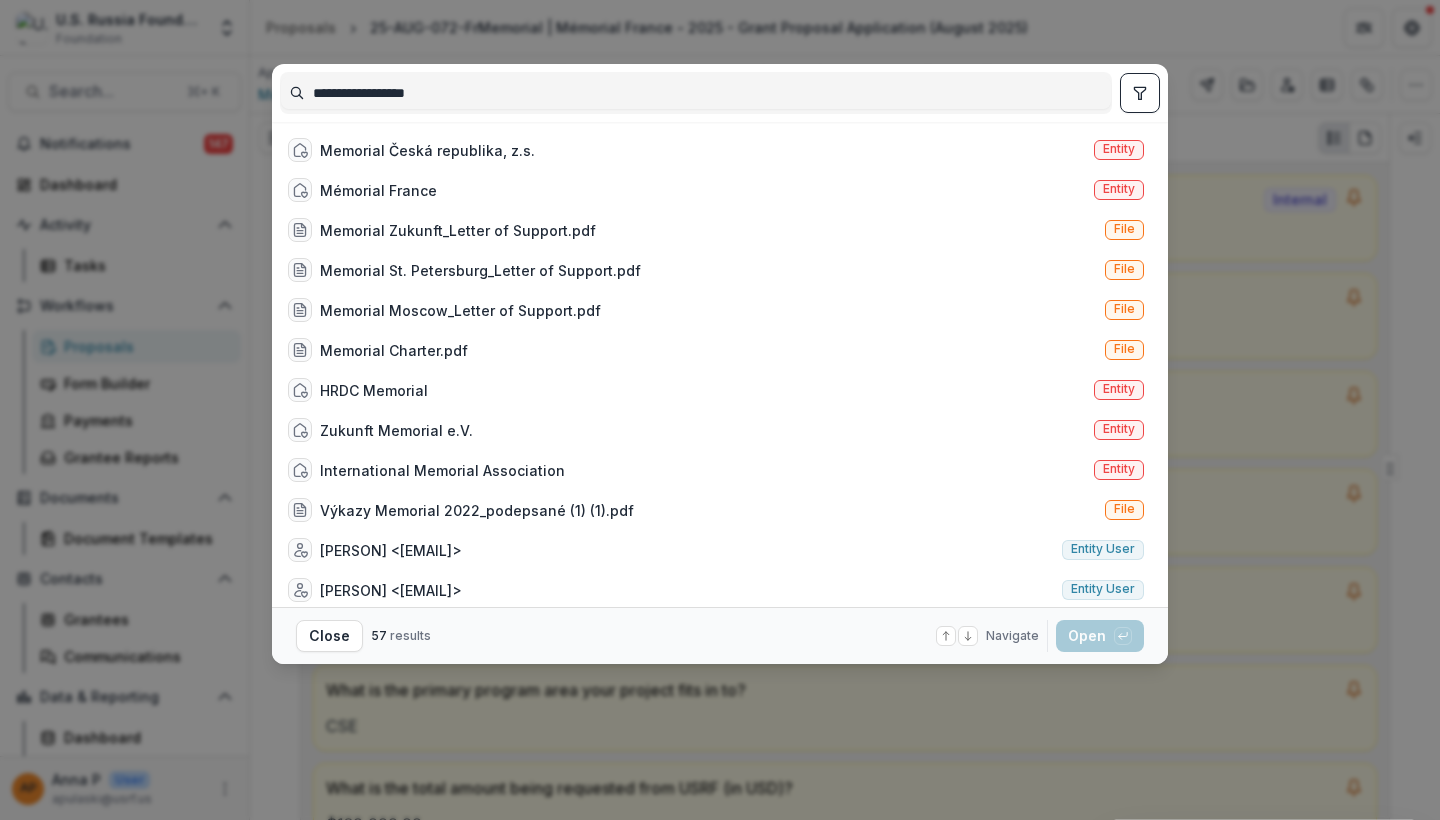 click on "**********" at bounding box center [696, 93] 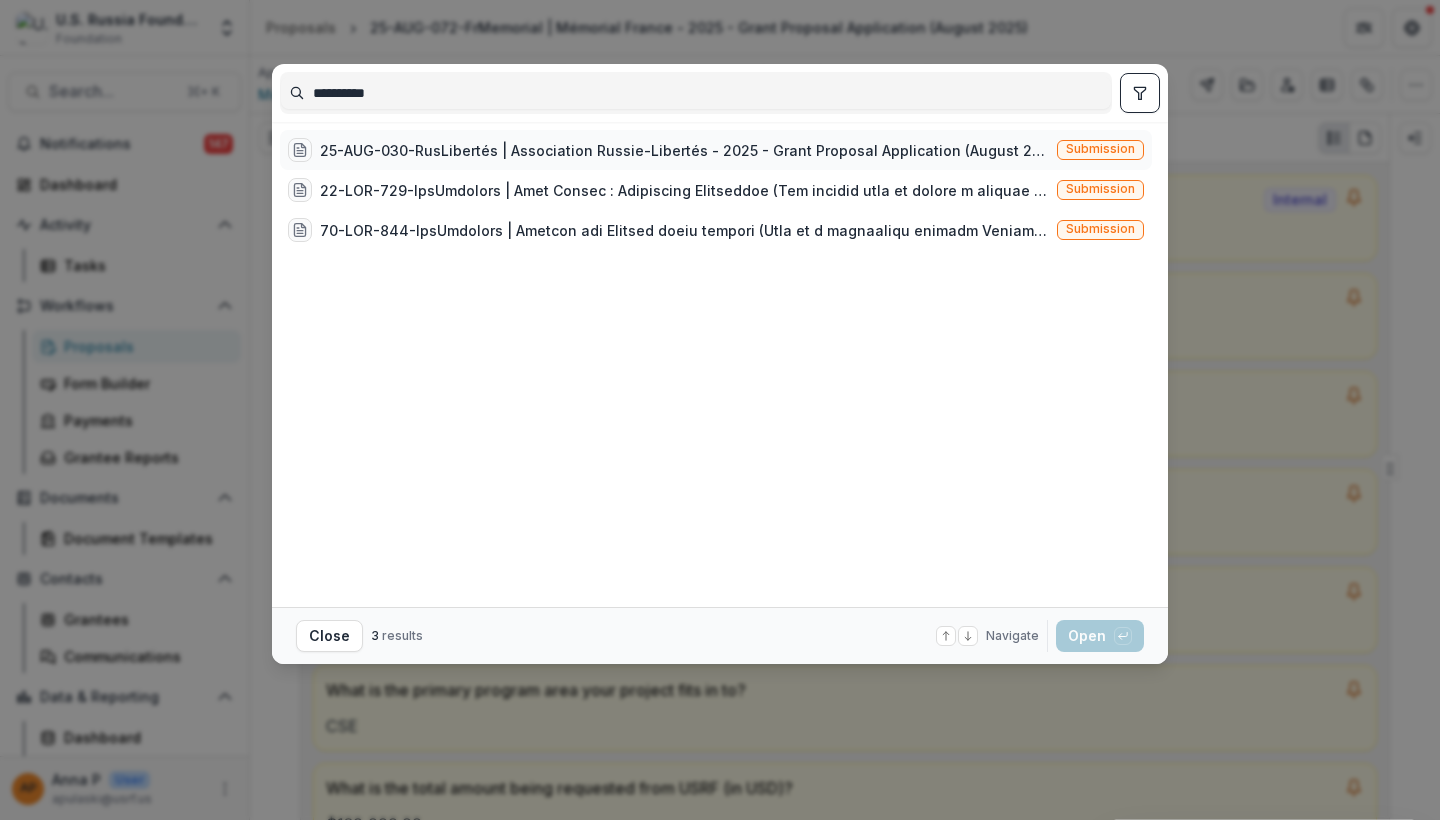 type on "**********" 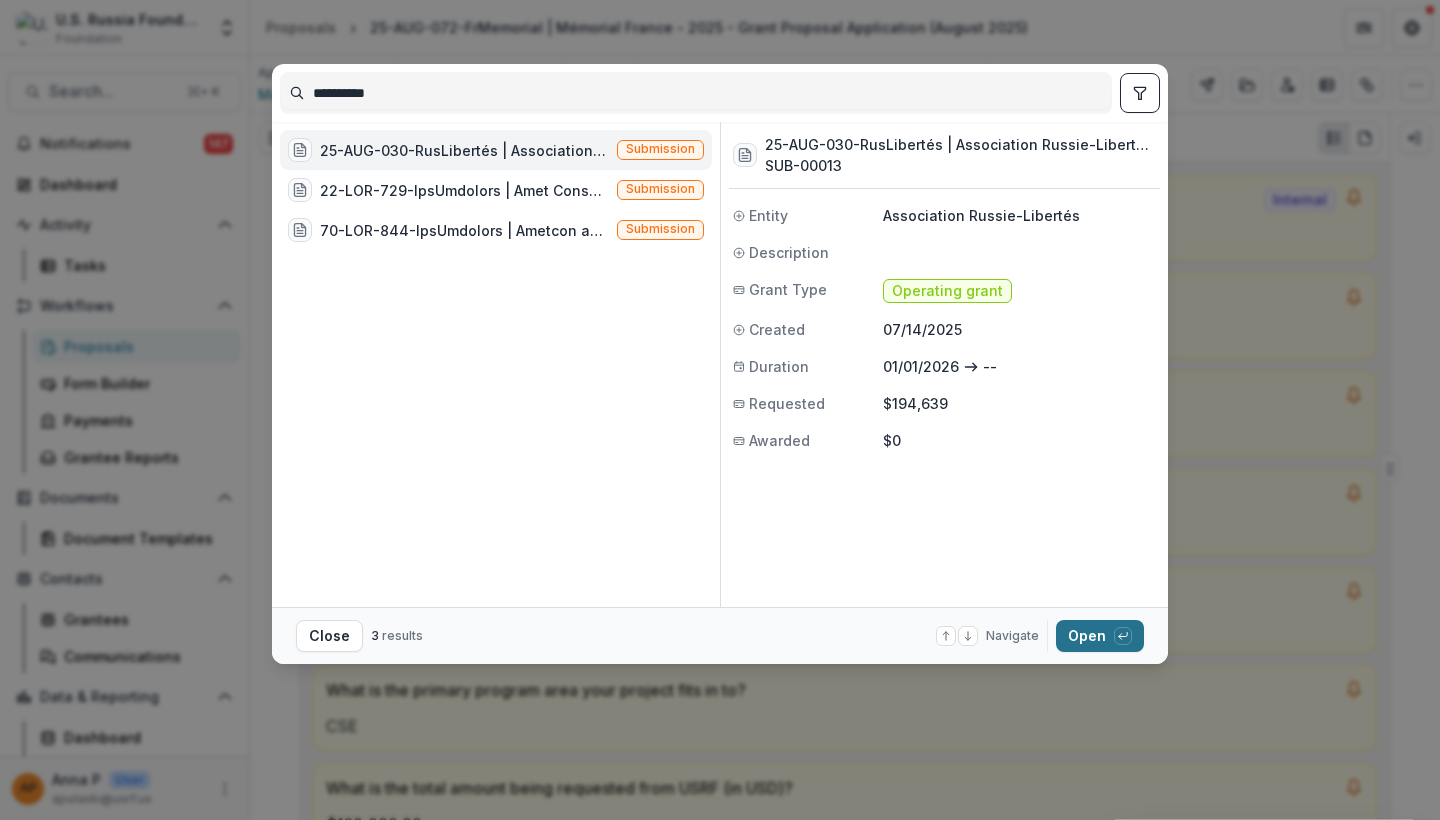click on "Open with enter key" at bounding box center [1100, 636] 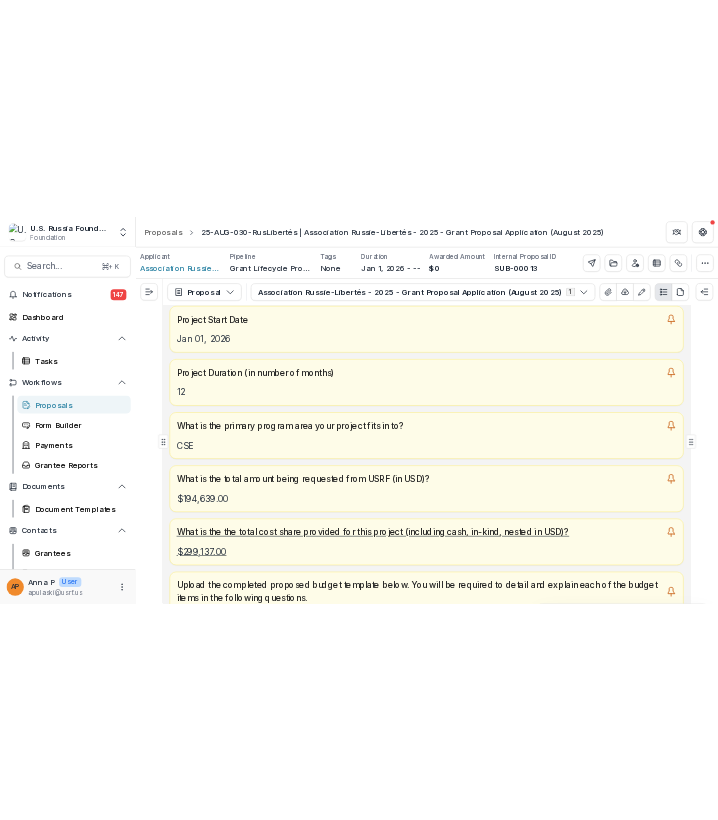 scroll, scrollTop: 306, scrollLeft: 0, axis: vertical 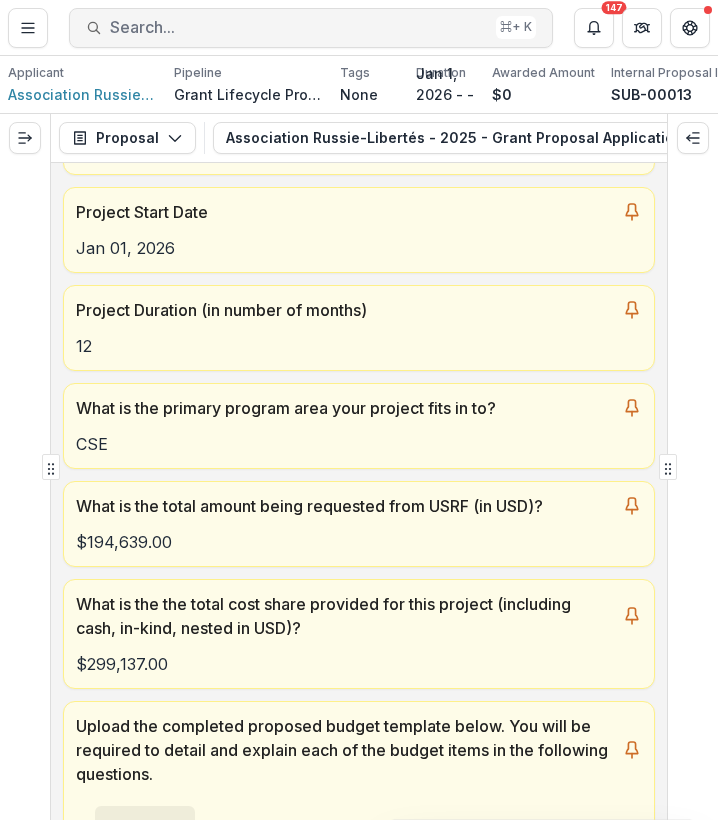 click on "Search..." at bounding box center [299, 27] 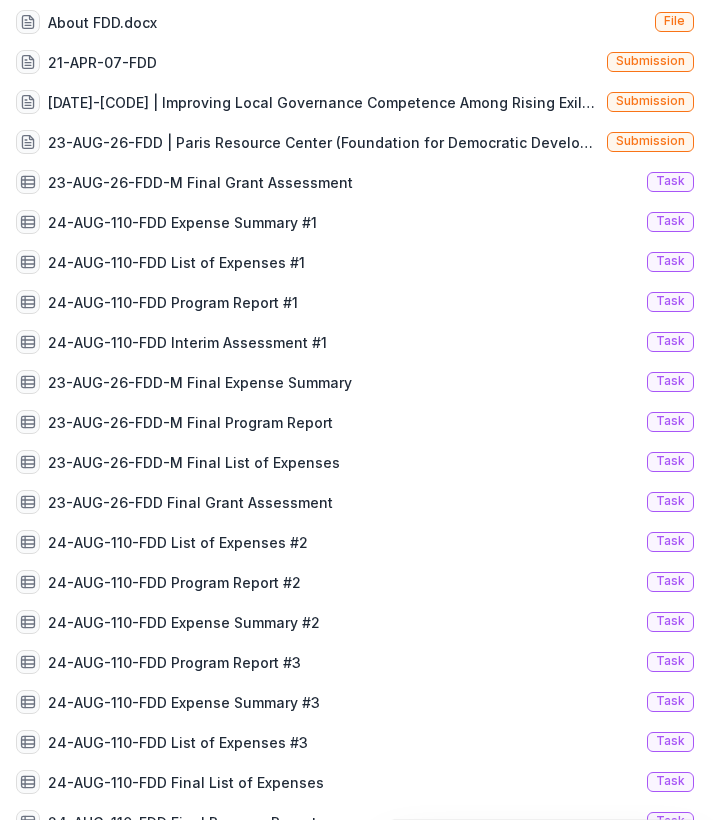 scroll, scrollTop: 0, scrollLeft: 0, axis: both 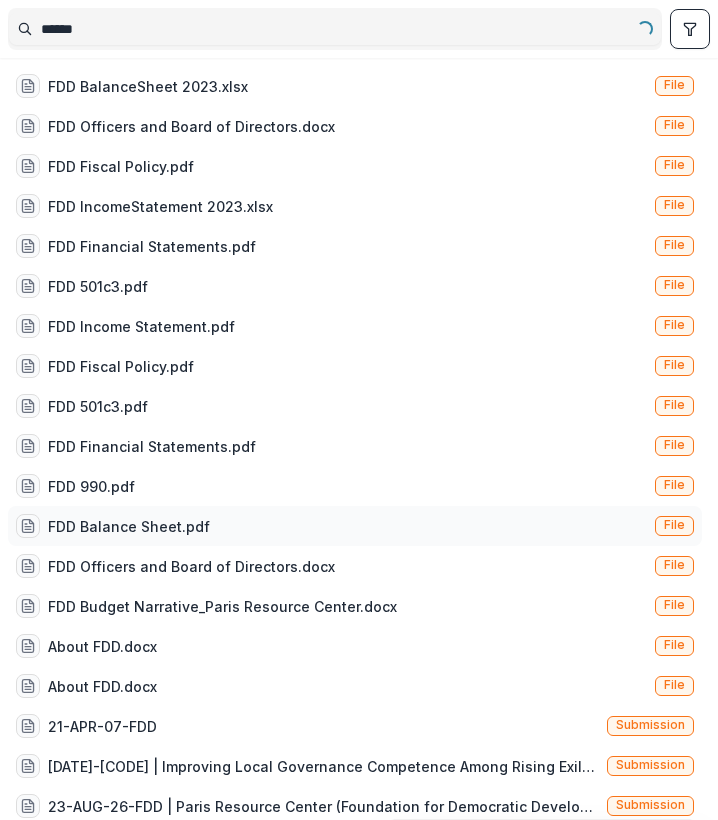 type on "*******" 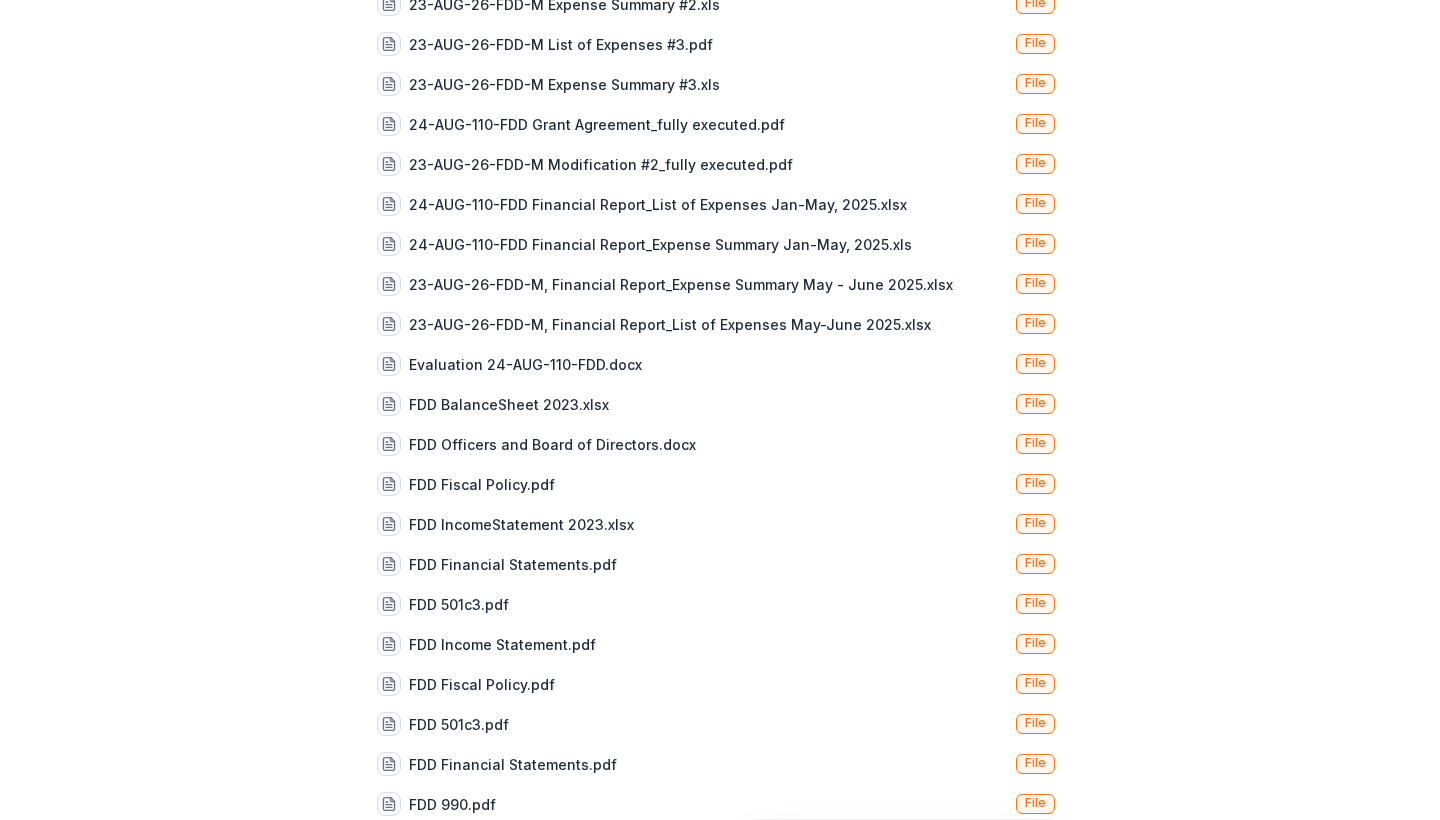 scroll, scrollTop: 3071, scrollLeft: 0, axis: vertical 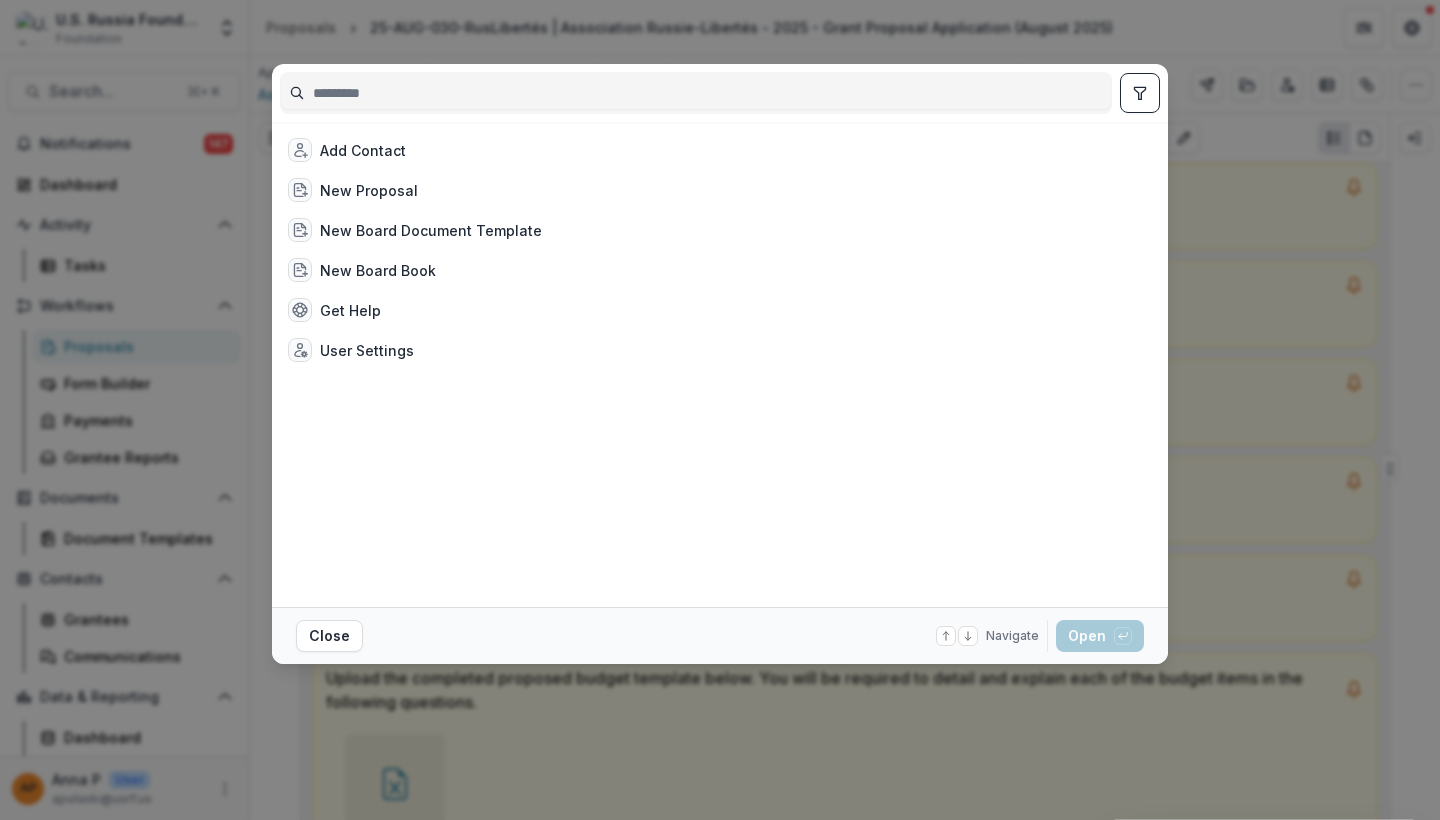 drag, startPoint x: 1229, startPoint y: 487, endPoint x: 1200, endPoint y: 486, distance: 29.017237 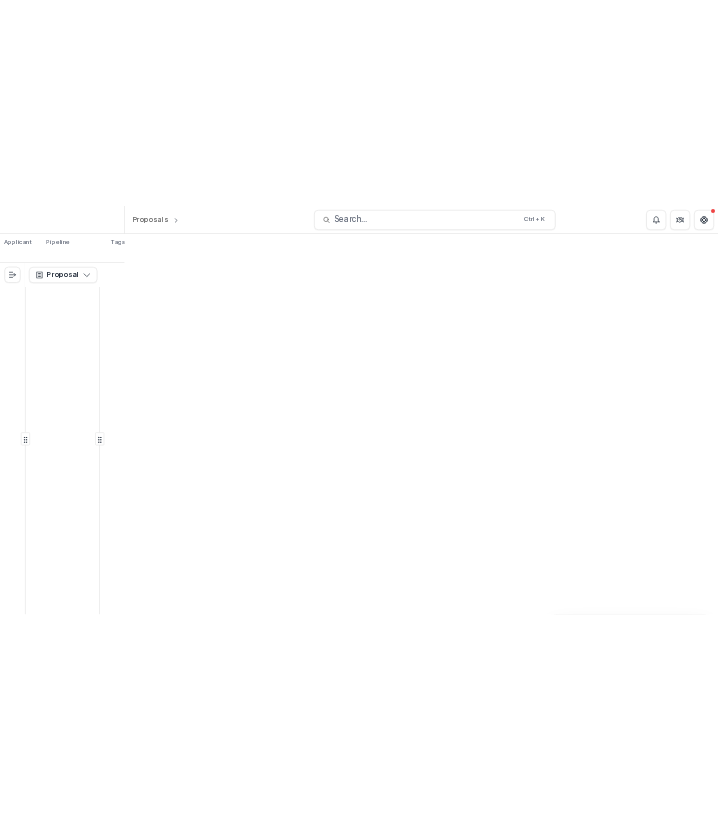 scroll, scrollTop: 0, scrollLeft: 0, axis: both 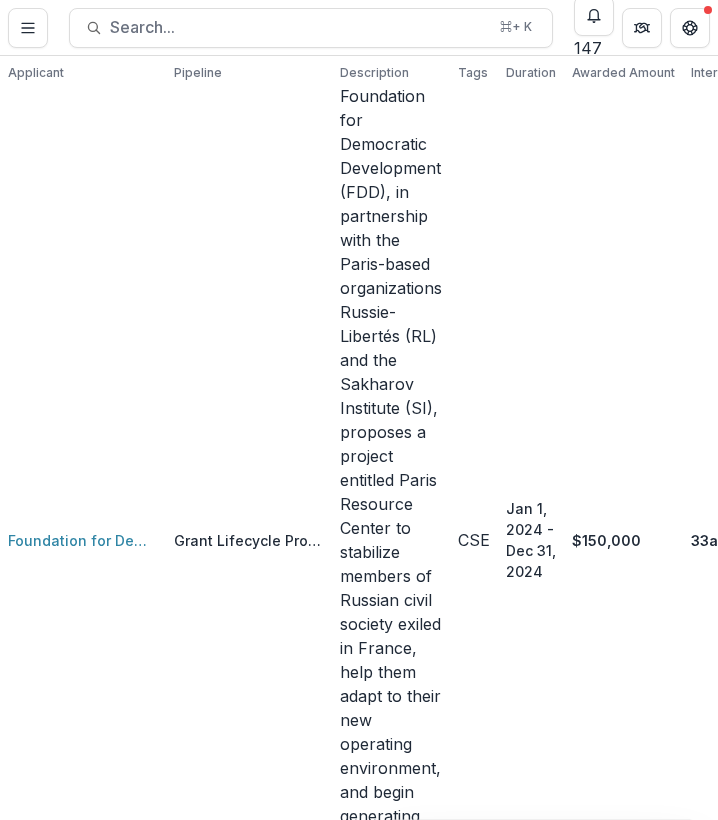click on "Proposal" at bounding box center [127, 1029] 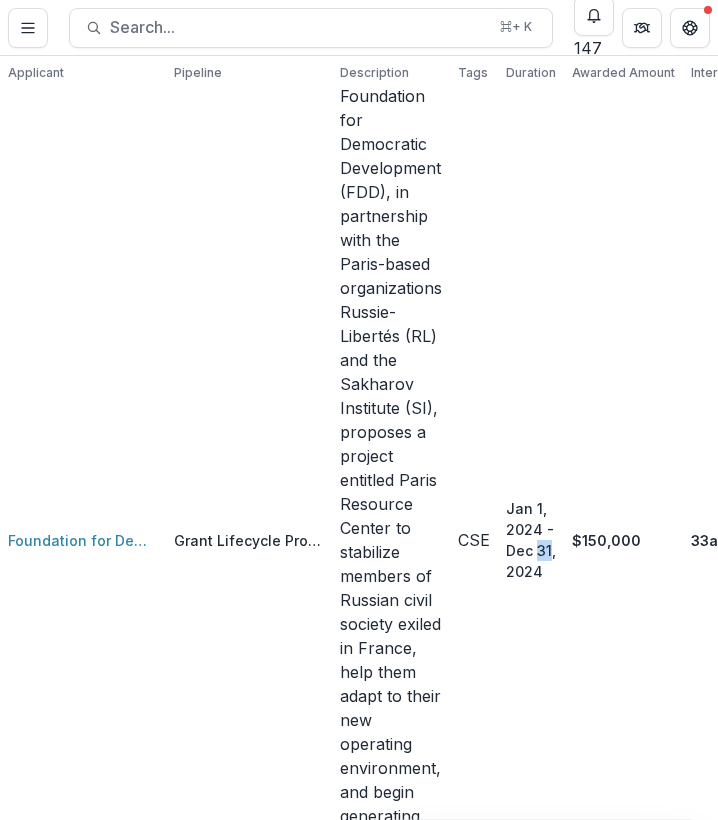 click on "Jan 1, 2024   -   Dec 31, 2024" at bounding box center (531, 540) 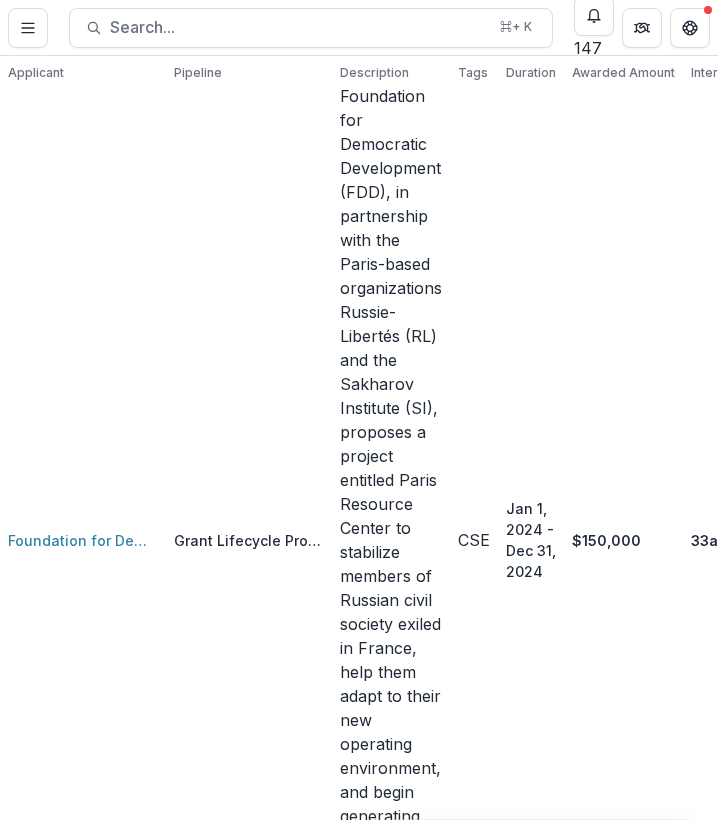 click 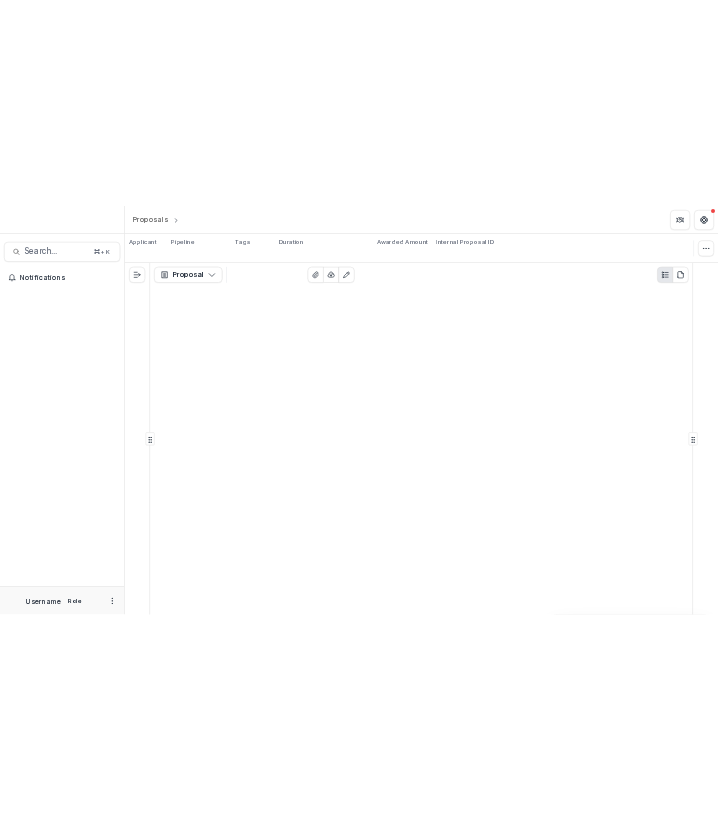 scroll, scrollTop: 0, scrollLeft: 0, axis: both 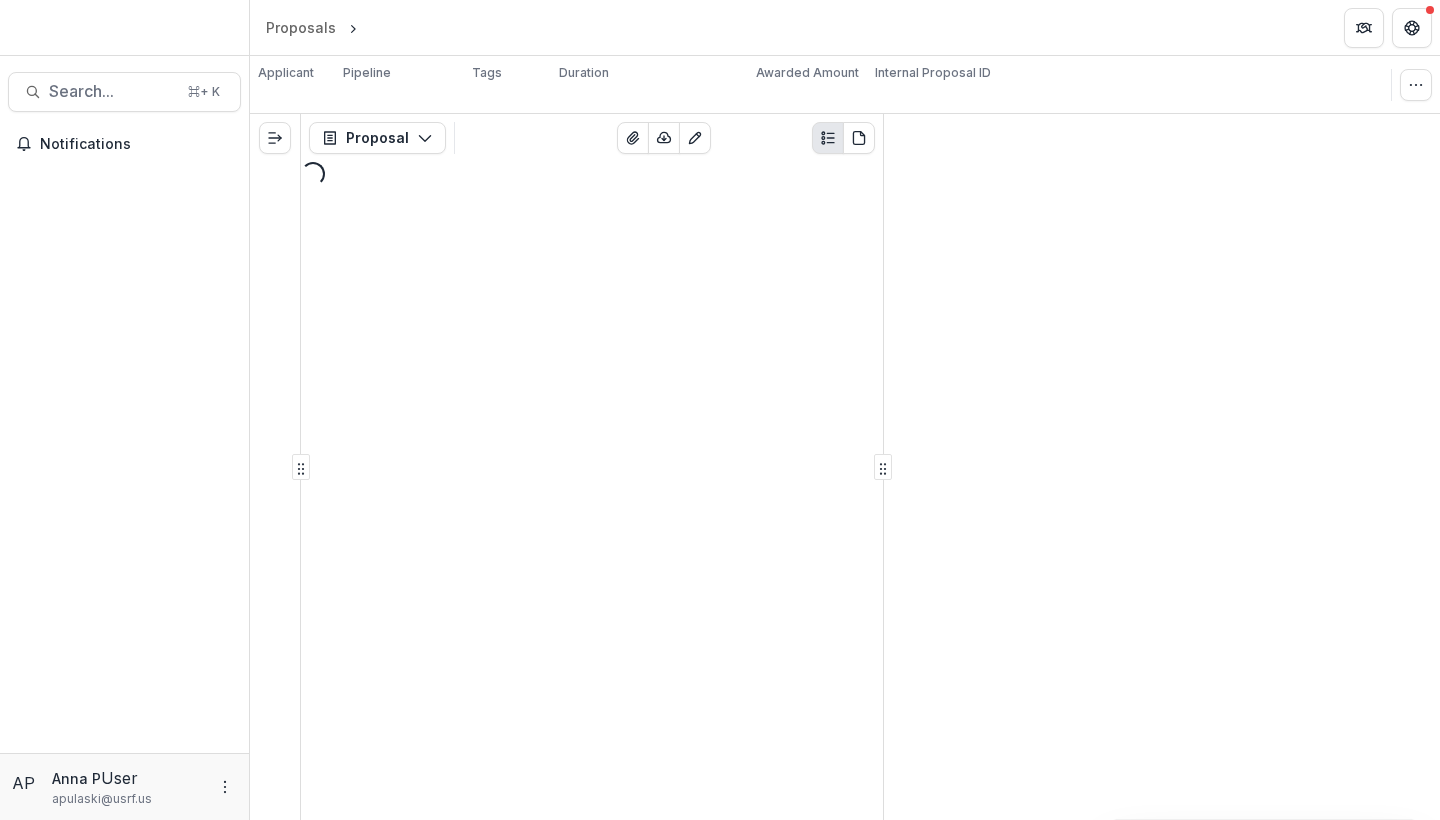 click on "Proposals Loading..." at bounding box center [845, 27] 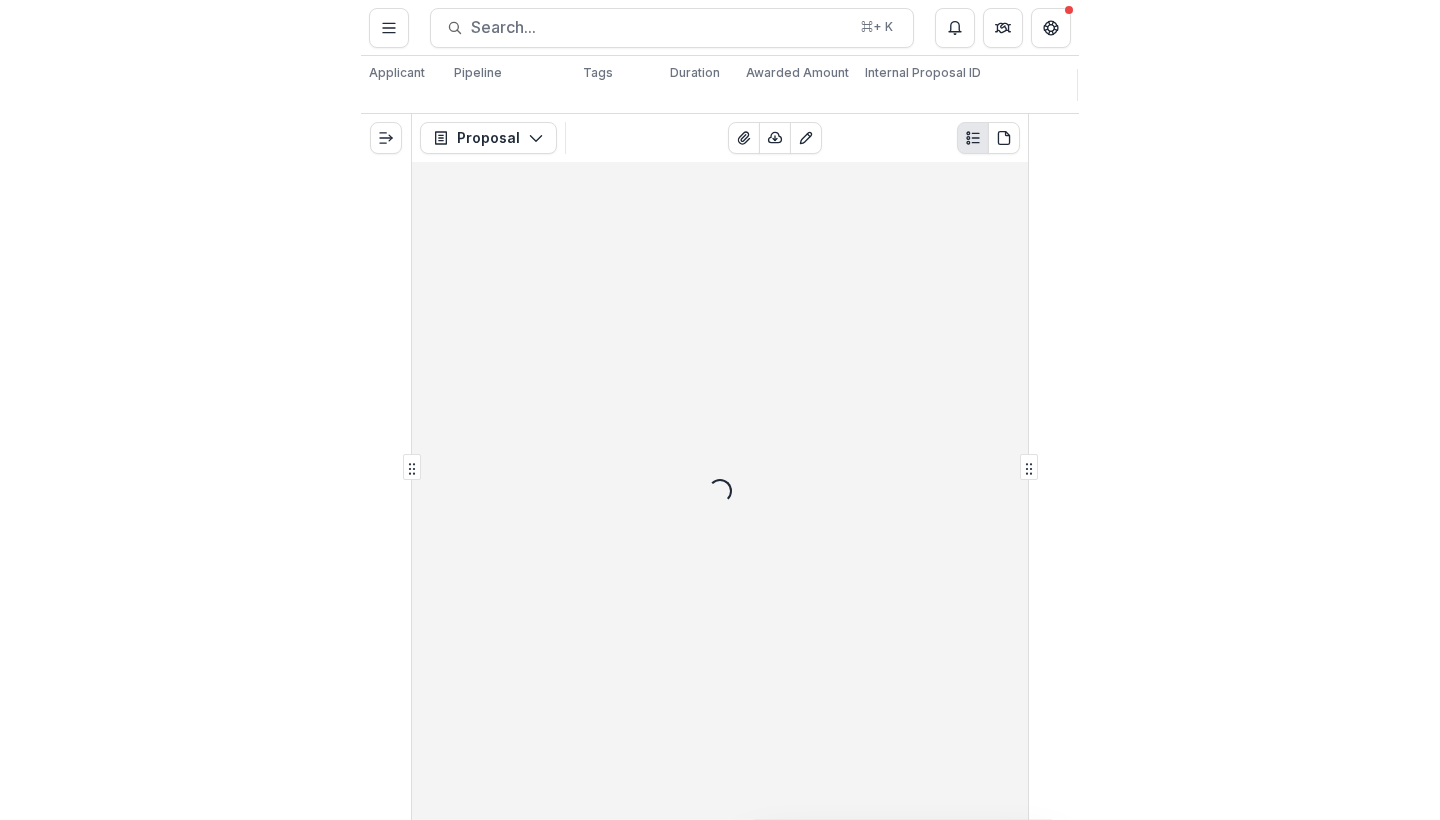 scroll, scrollTop: 0, scrollLeft: 0, axis: both 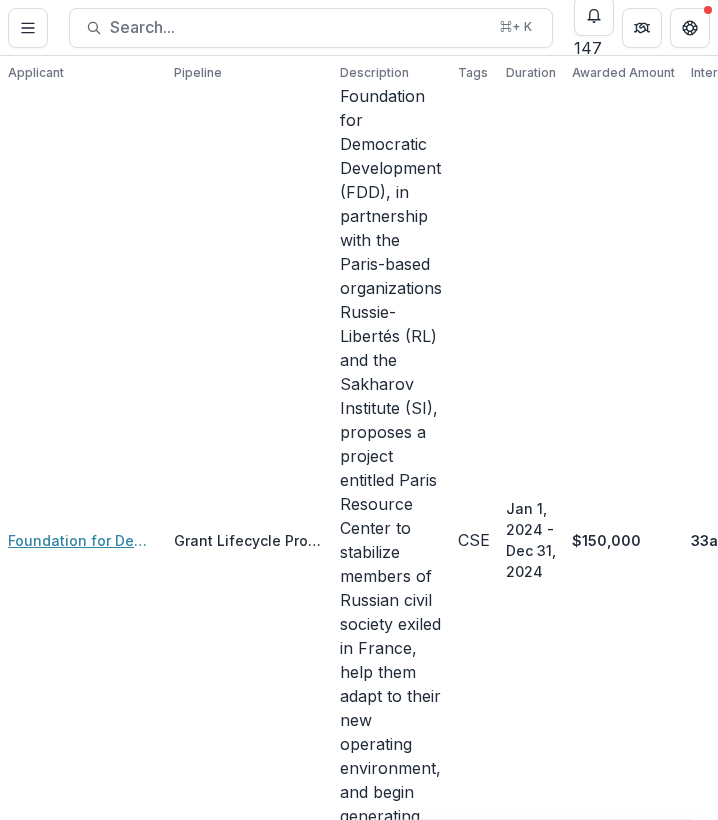 click on "Foundation for Democratic Development for Russie Libertes and the Andrei Sakharov Institute" at bounding box center (83, 540) 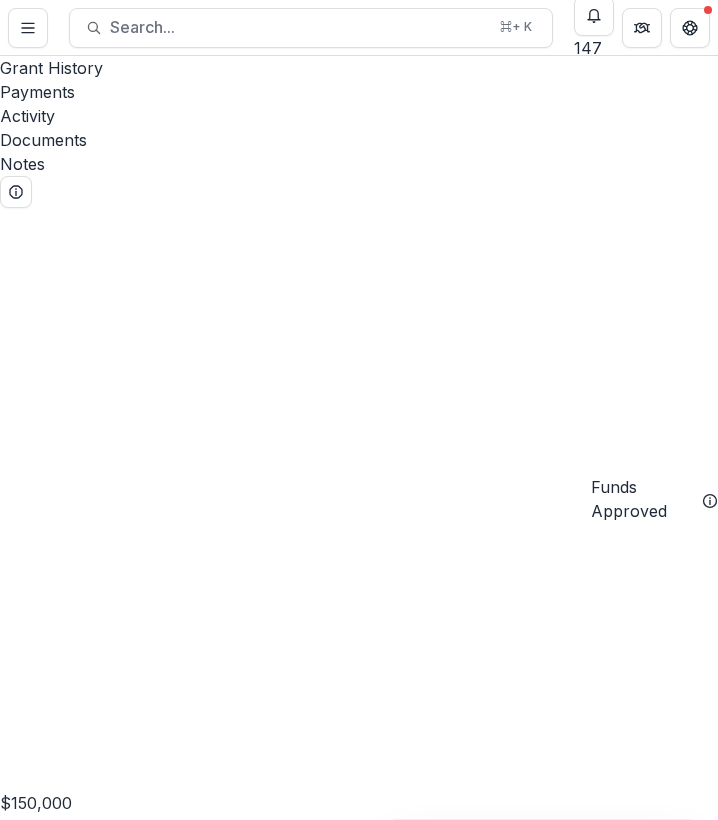 click on "Documents" at bounding box center (359, 140) 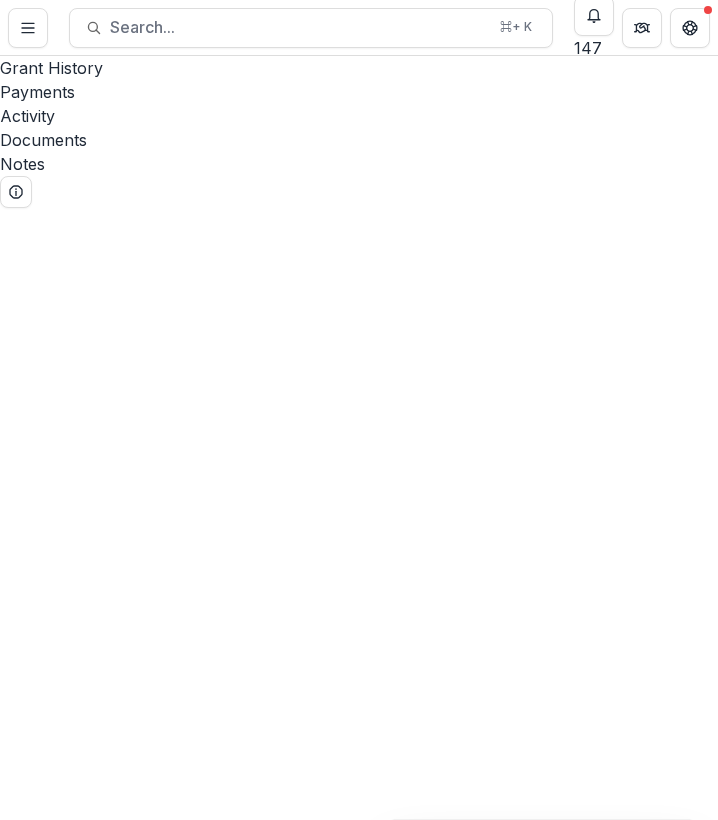 click on "V2 23-AUG-26-FDD" at bounding box center (359, 2536) 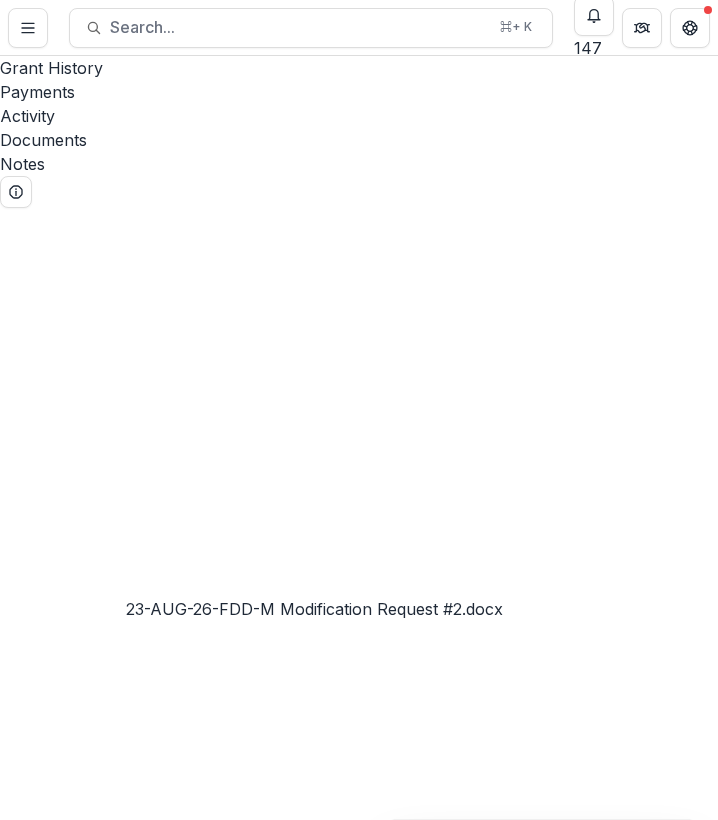 click on "23-AUG-26-FDD-M  Modification Request #2.docx" at bounding box center [188, 4612] 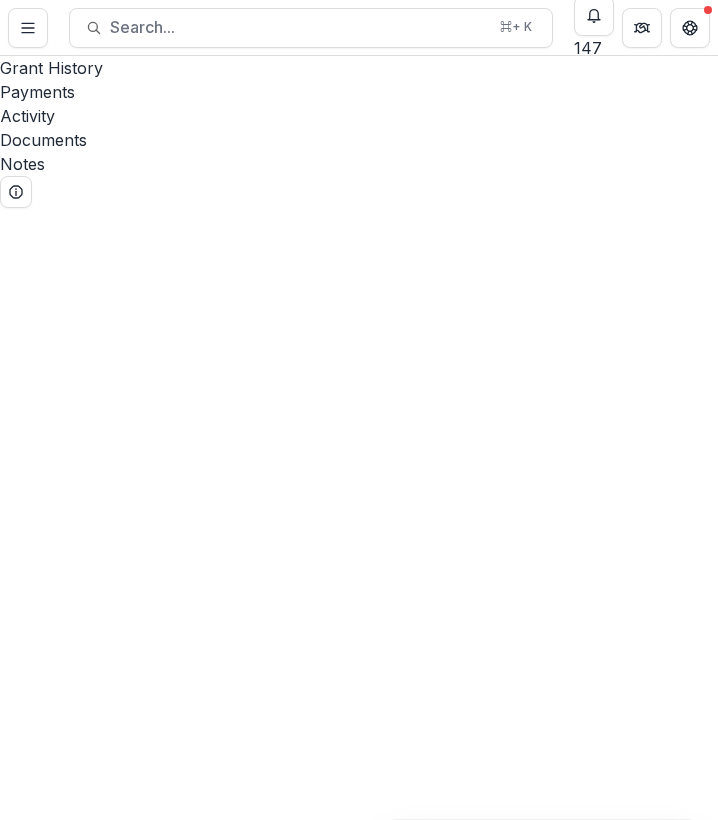click at bounding box center (0, 838) 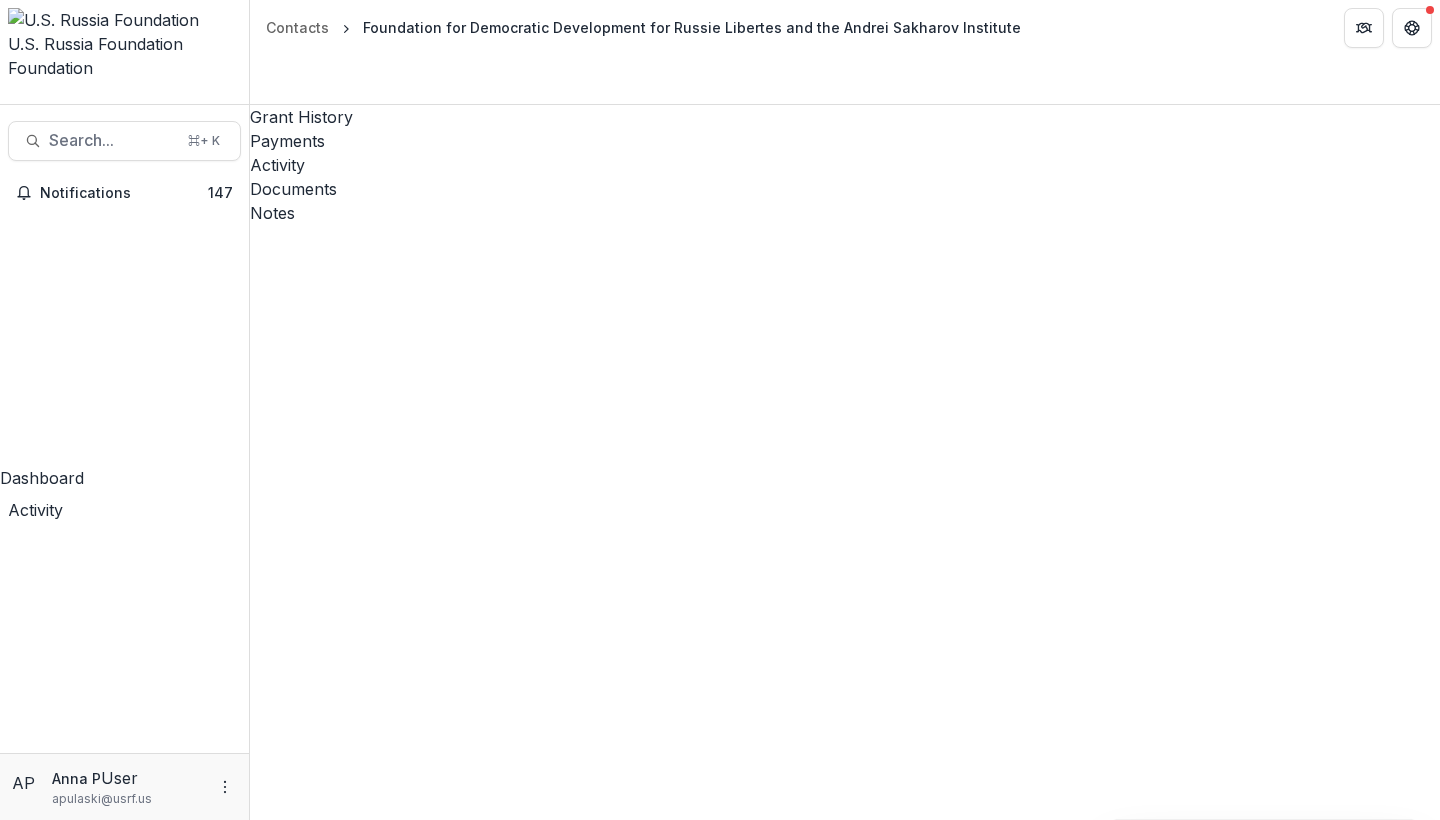 click on "23-AUG-26-FDD-M Disbursement #1 $50,000.pdf" at bounding box center (845, 6925) 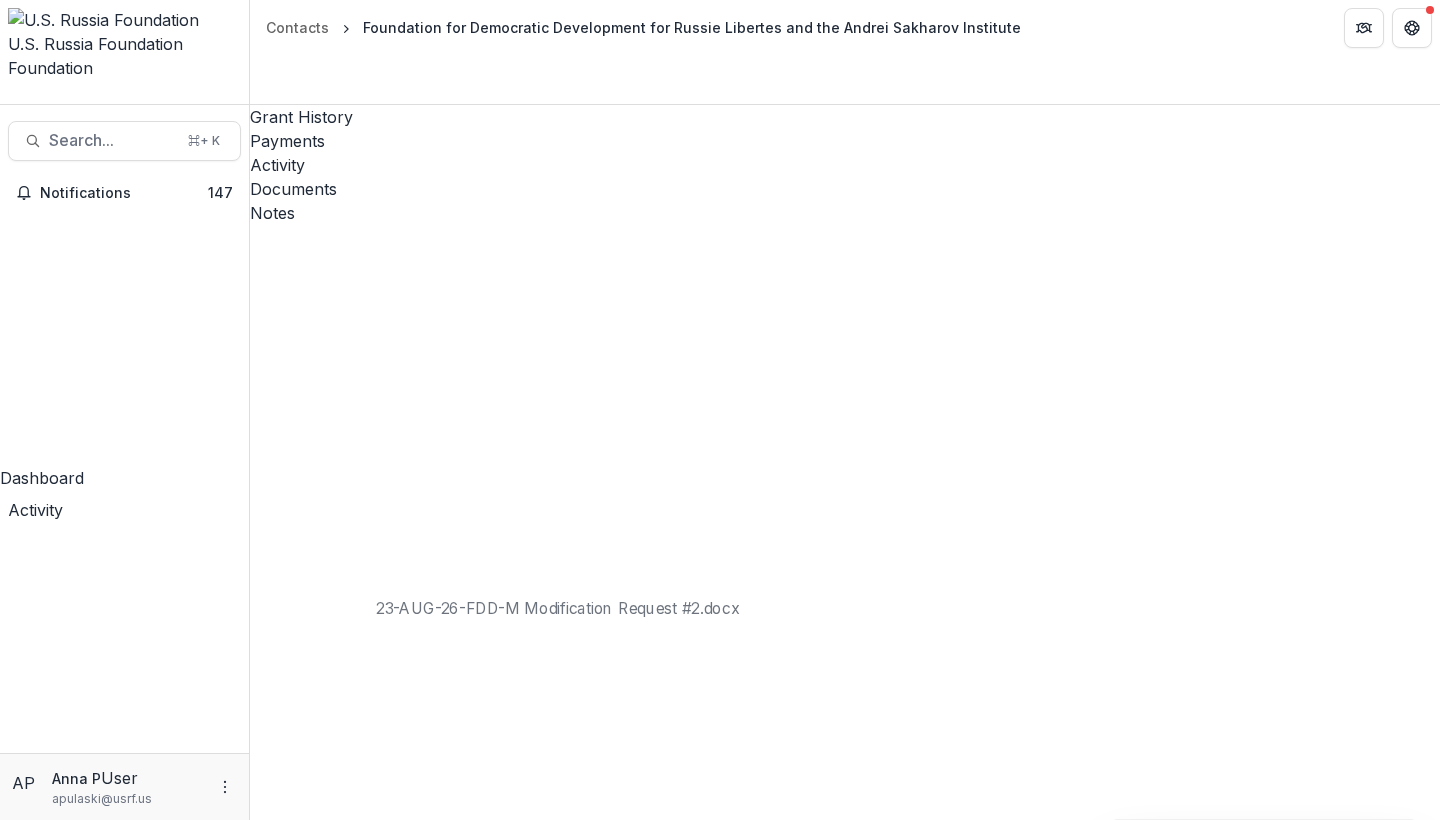 click on "23-AUG-26-FDD-M  Modification Request #2.docx File Options Download Rename Delete" at bounding box center (845, 6993) 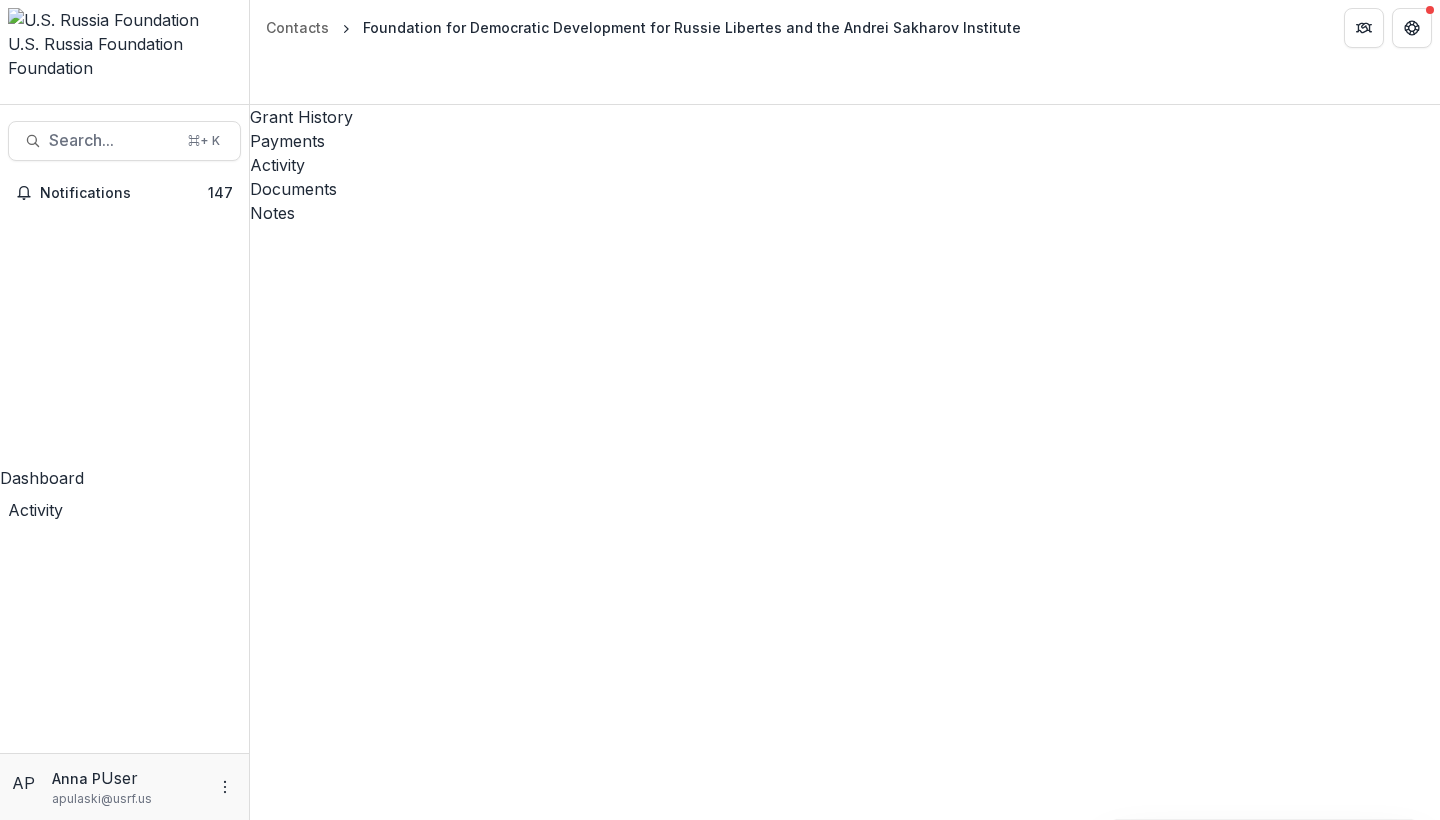 click on "Download" at bounding box center [50, 1407] 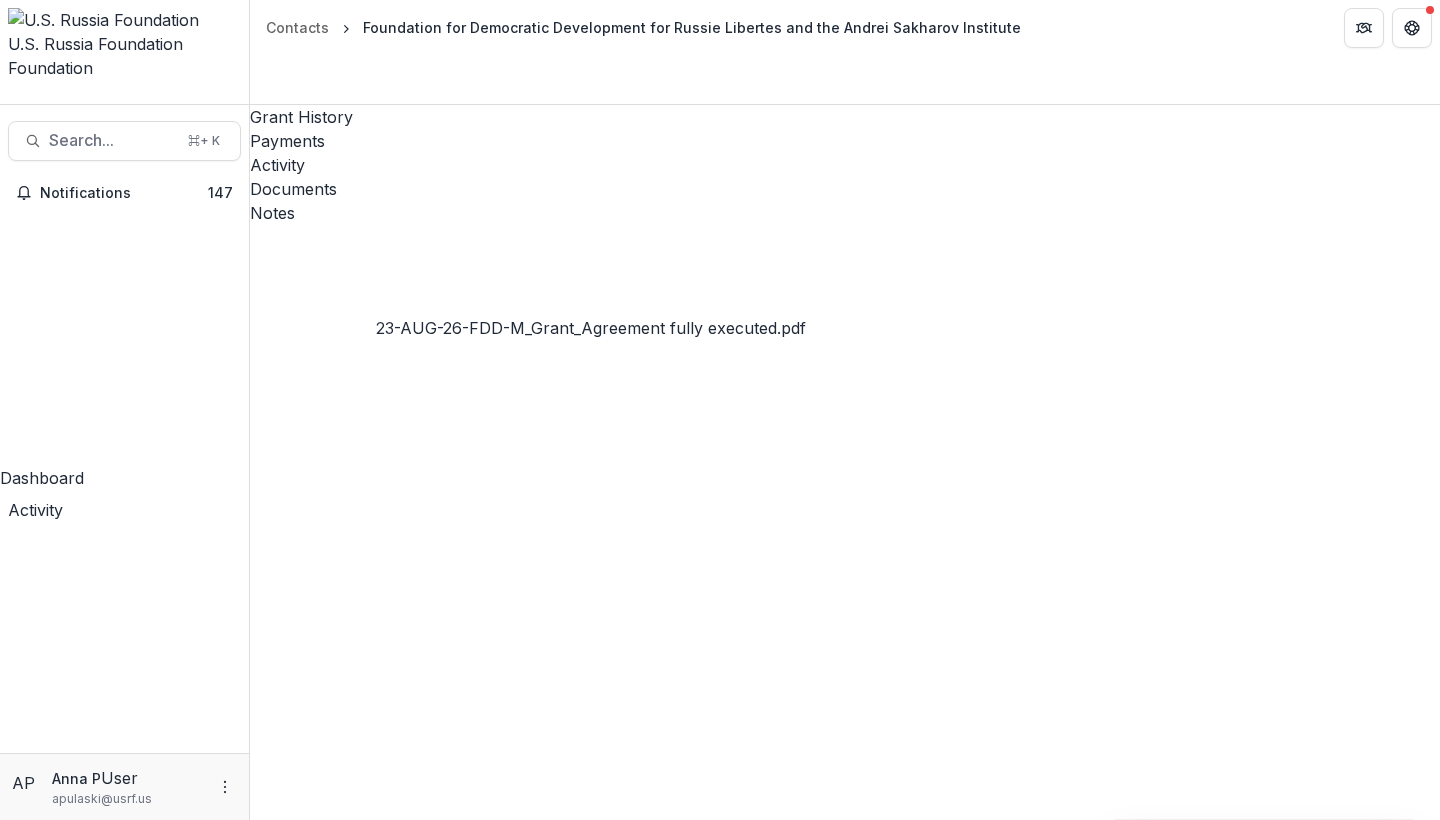 click on "23-AUG-26-FDD-M_Grant_Agreement fully executed.pdf" at bounding box center (465, 6541) 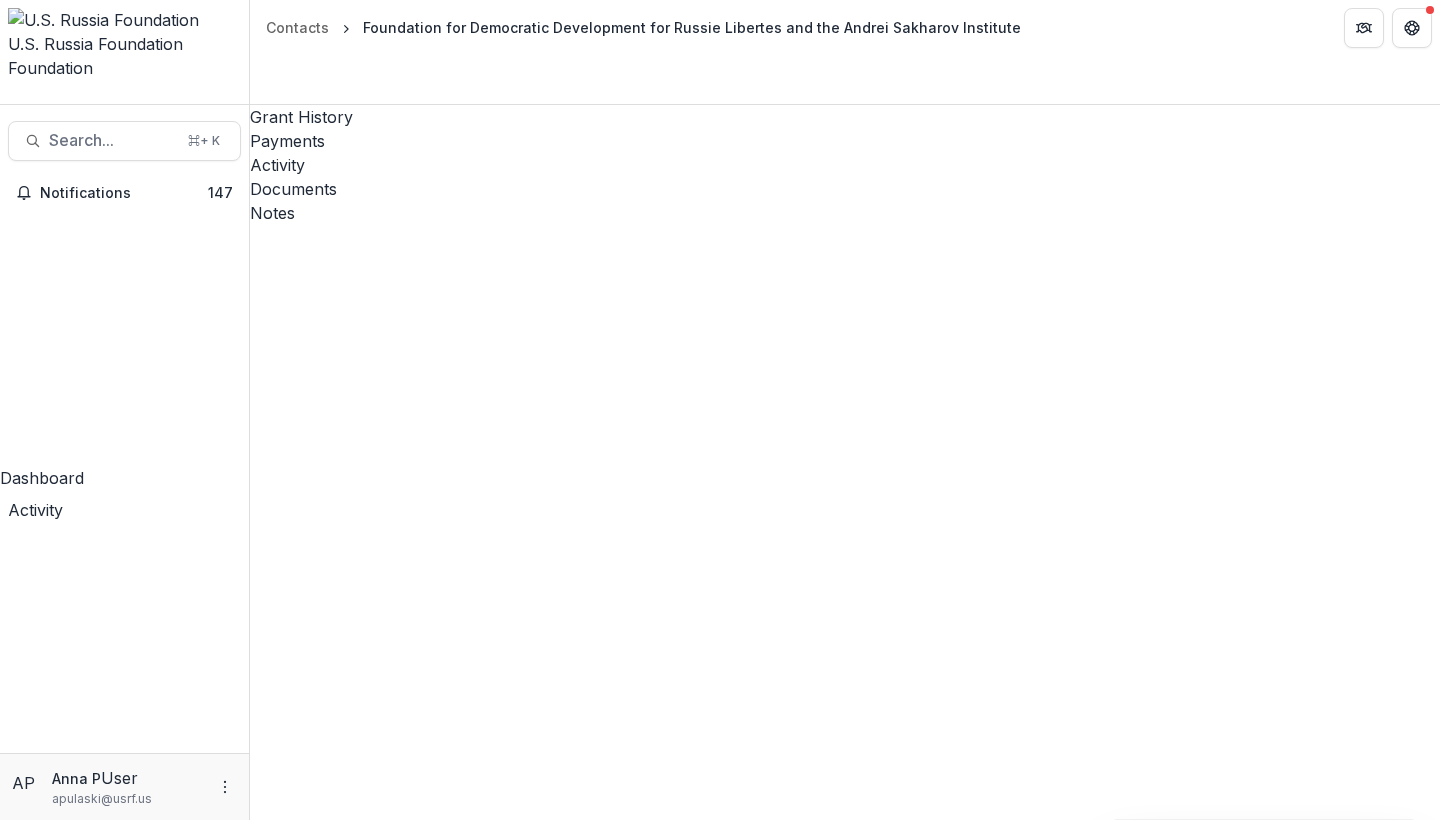 click 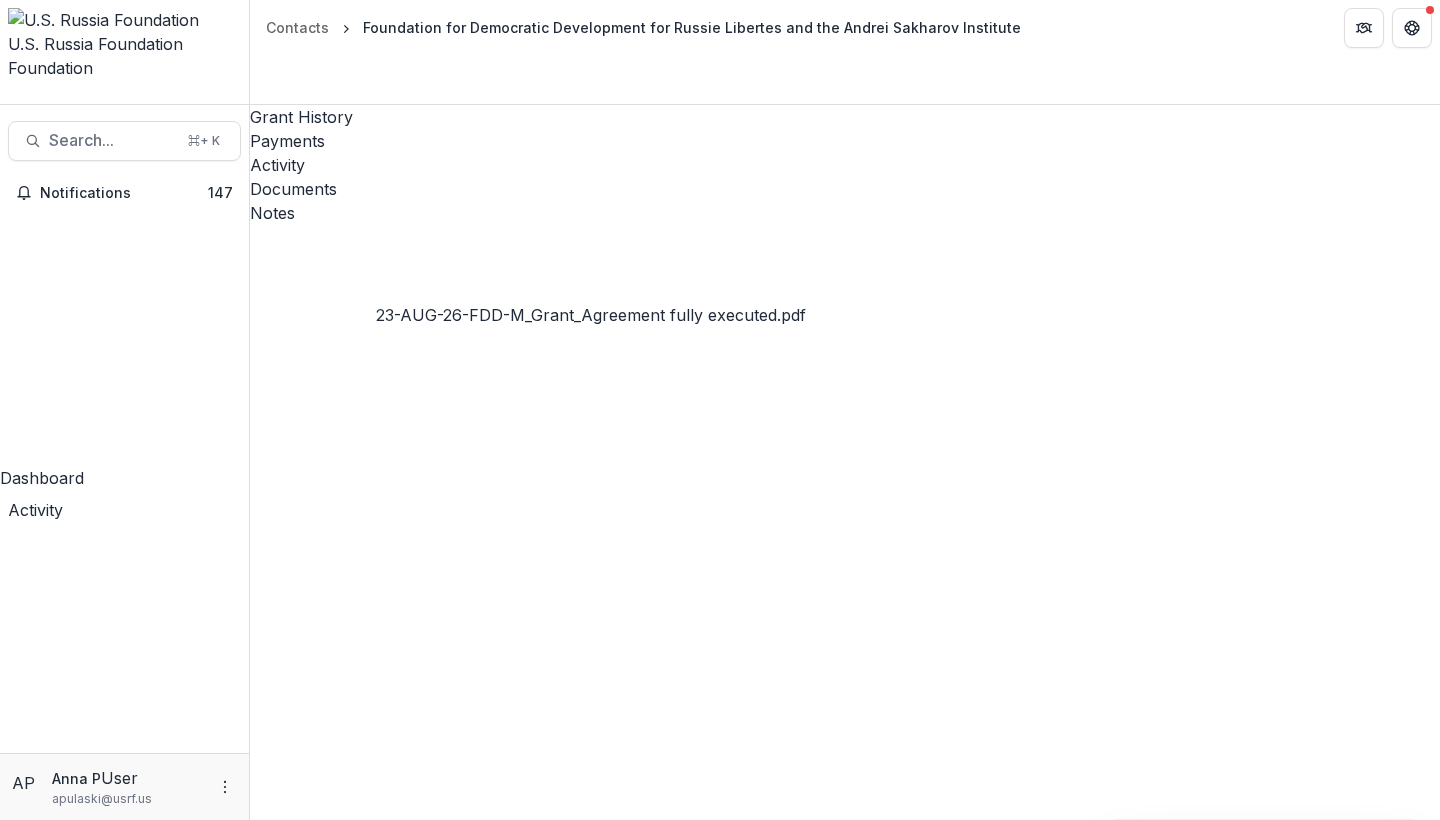scroll, scrollTop: 12, scrollLeft: 0, axis: vertical 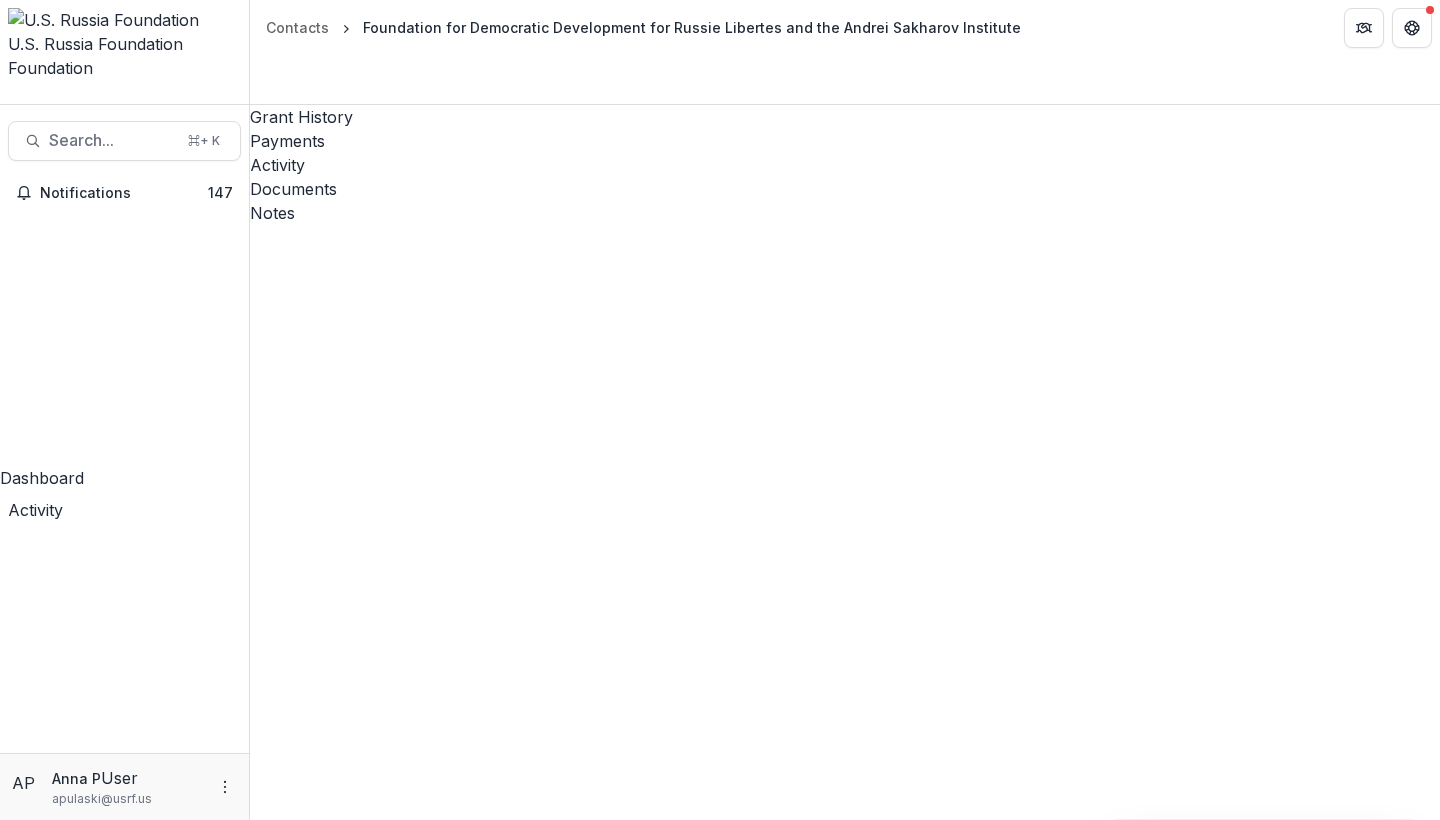 click on "1. Proposal & Evaluation Folder Options Rename Add Subfolder Delete" at bounding box center [845, 4632] 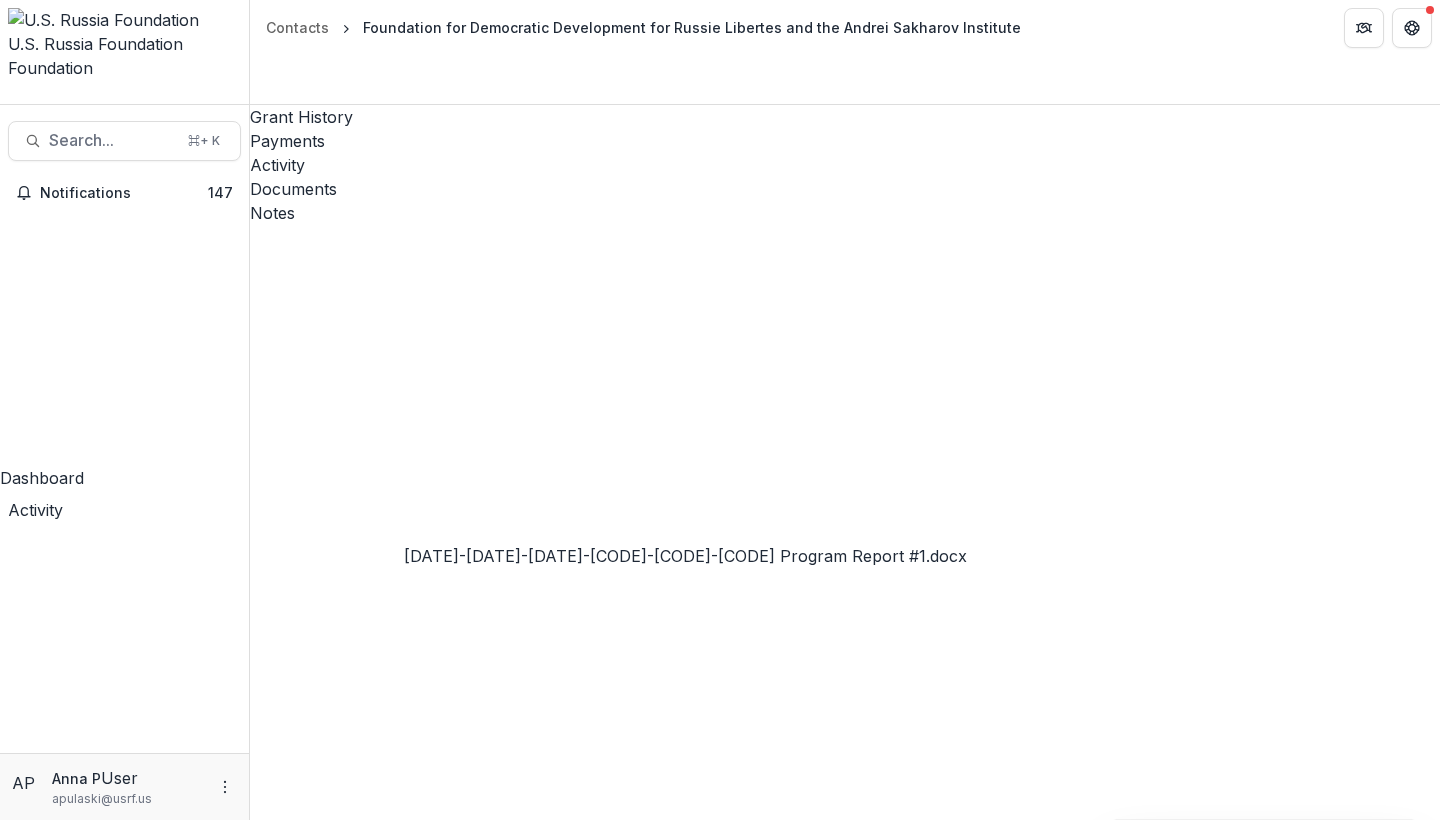 scroll, scrollTop: 452, scrollLeft: 0, axis: vertical 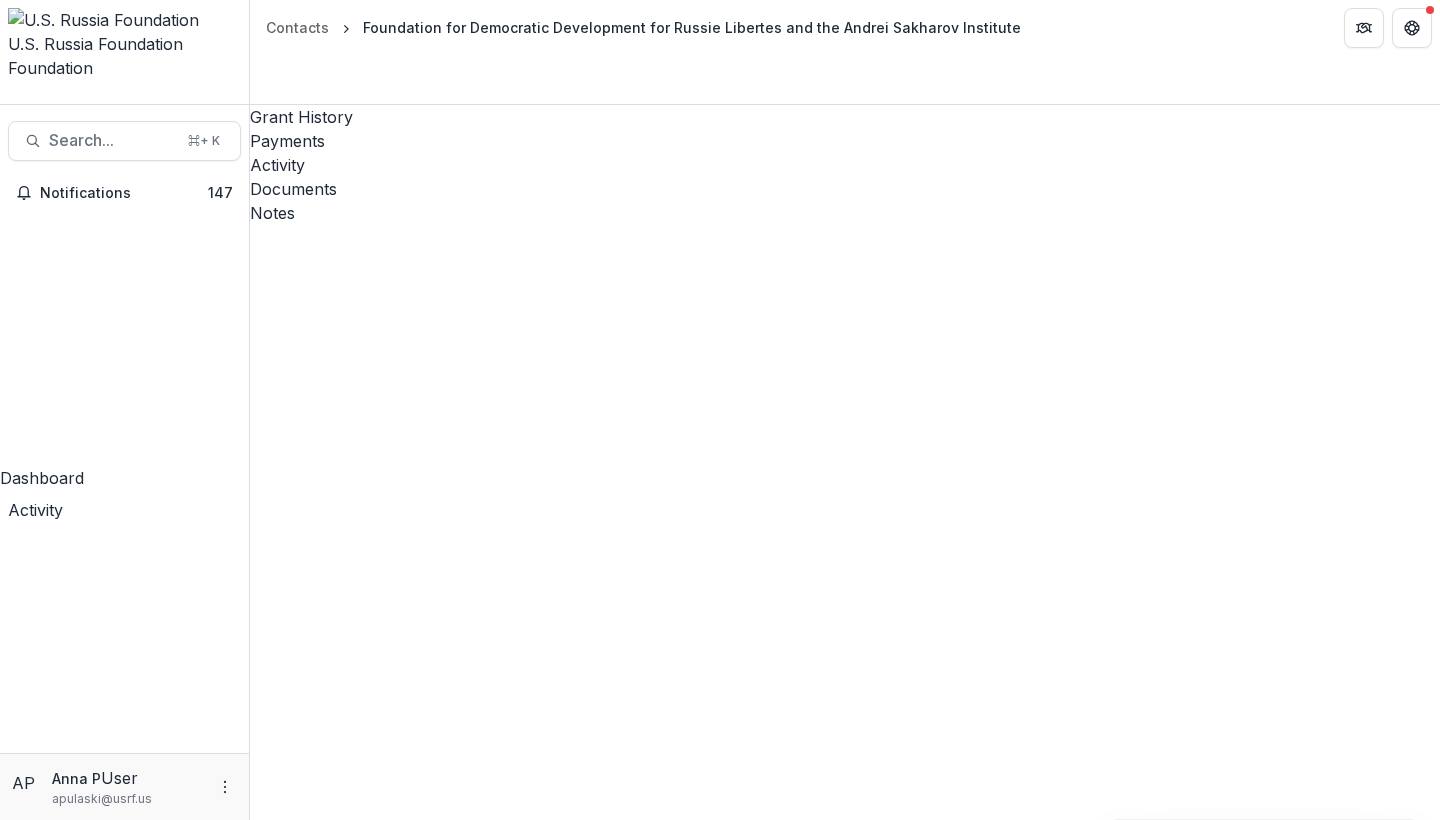 click on "Interim Report #2" at bounding box center (845, 12645) 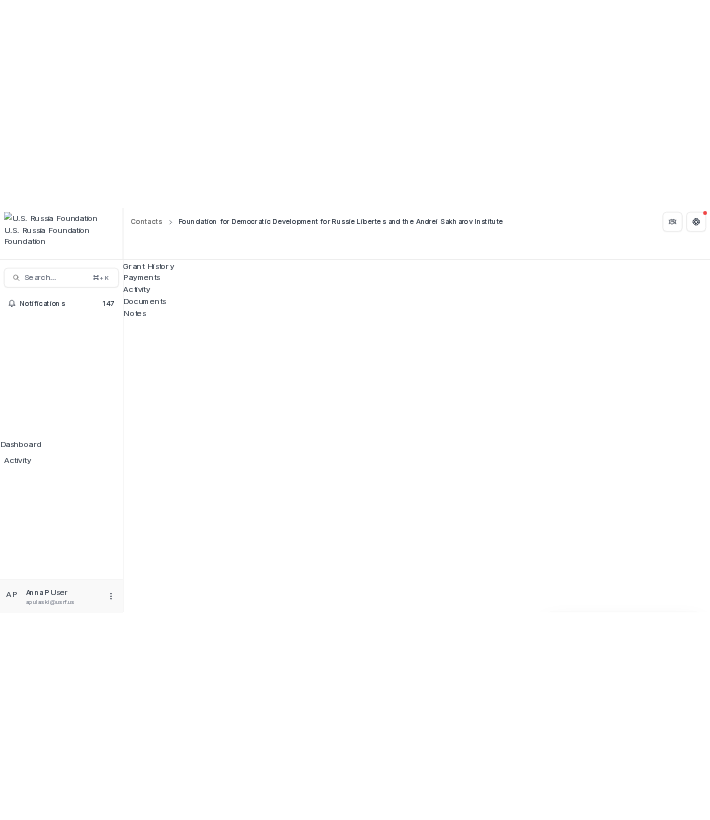 scroll, scrollTop: 0, scrollLeft: 0, axis: both 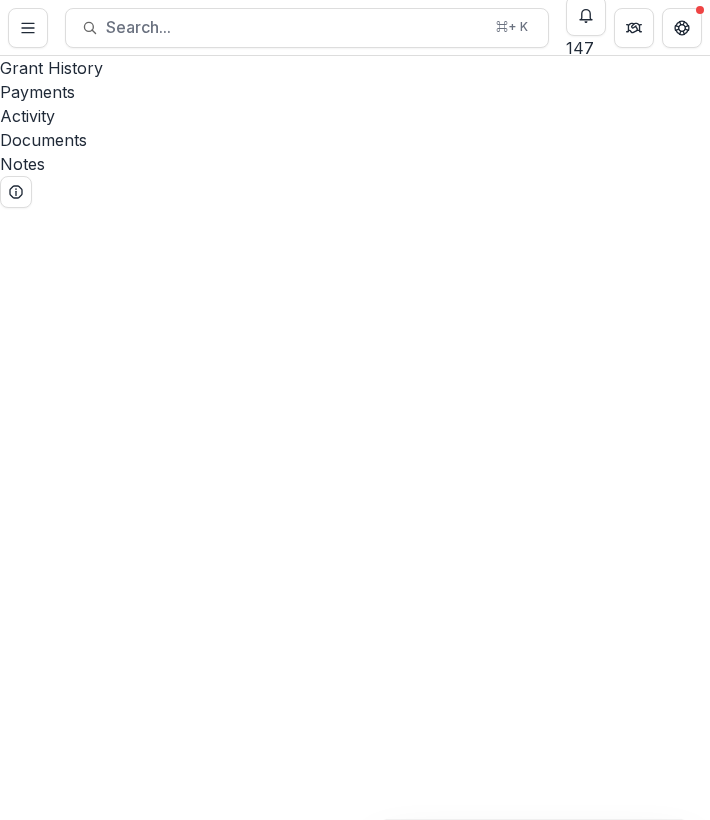 click on "Search... ⌘  + K 147" at bounding box center (355, 27) 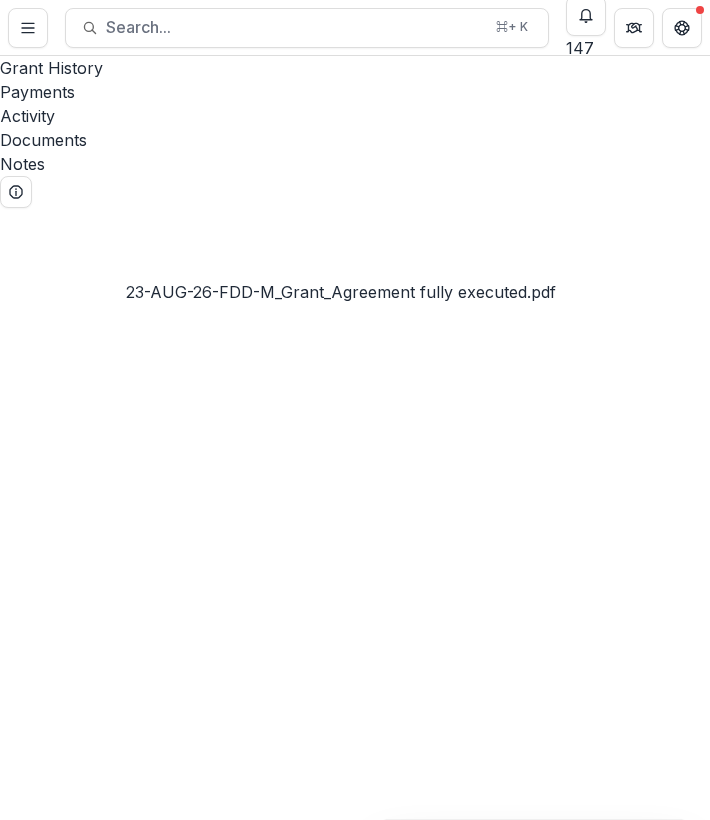 click on "23-AUG-26-FDD-M_Grant_Agreement fully executed.pdf" at bounding box center (215, 5154) 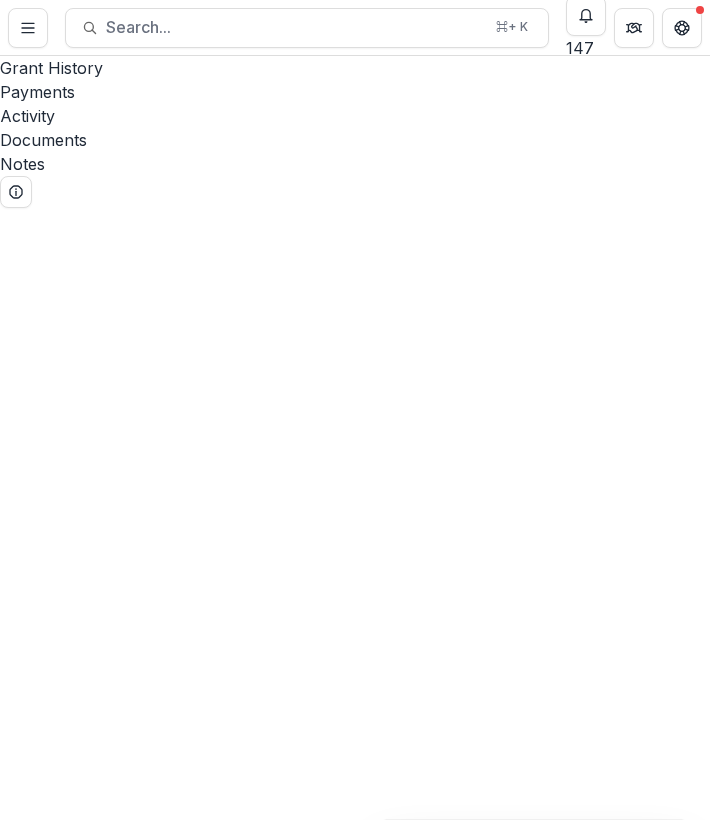 click on "Download" at bounding box center (50, 1407) 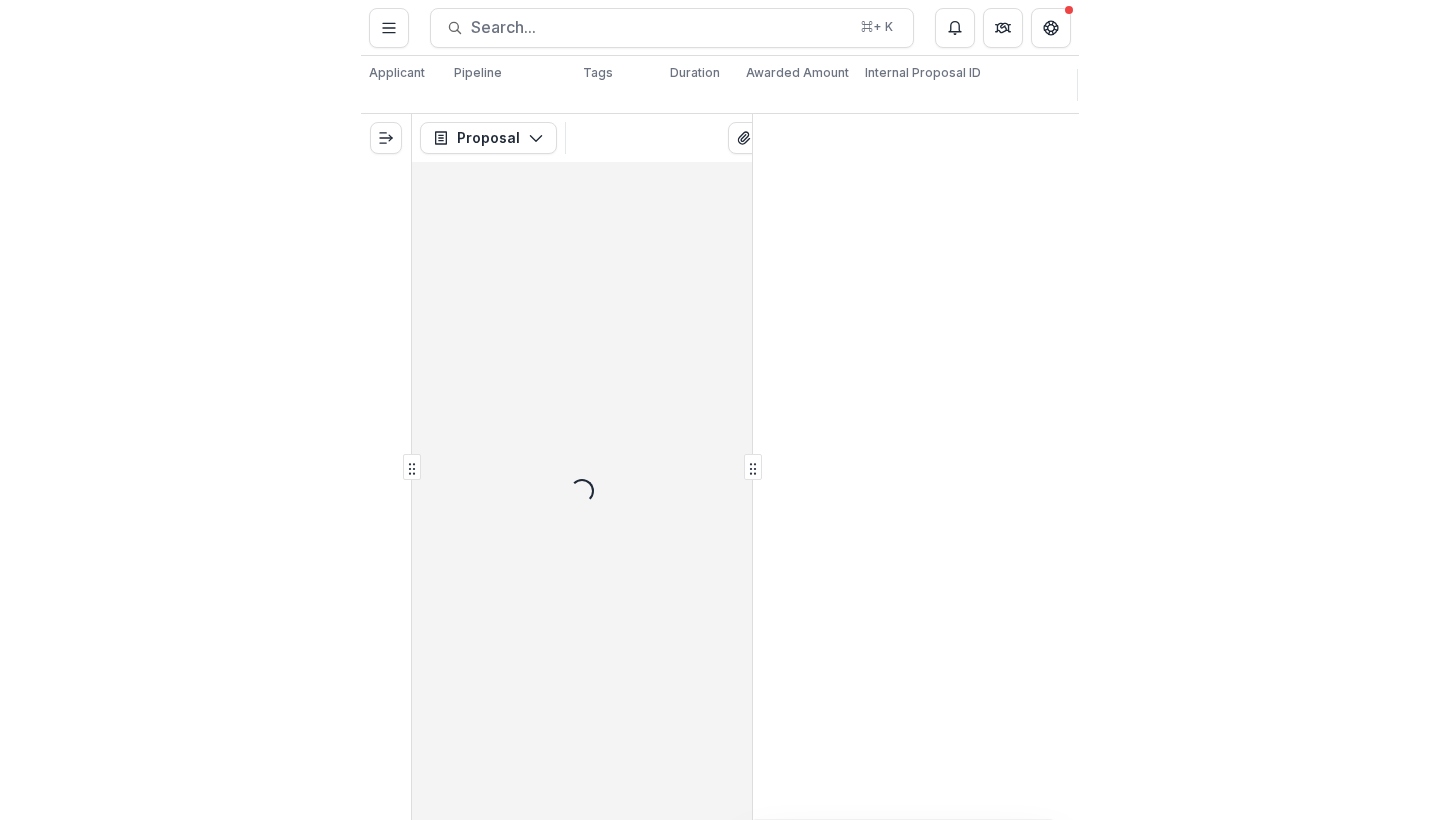 scroll, scrollTop: 0, scrollLeft: 0, axis: both 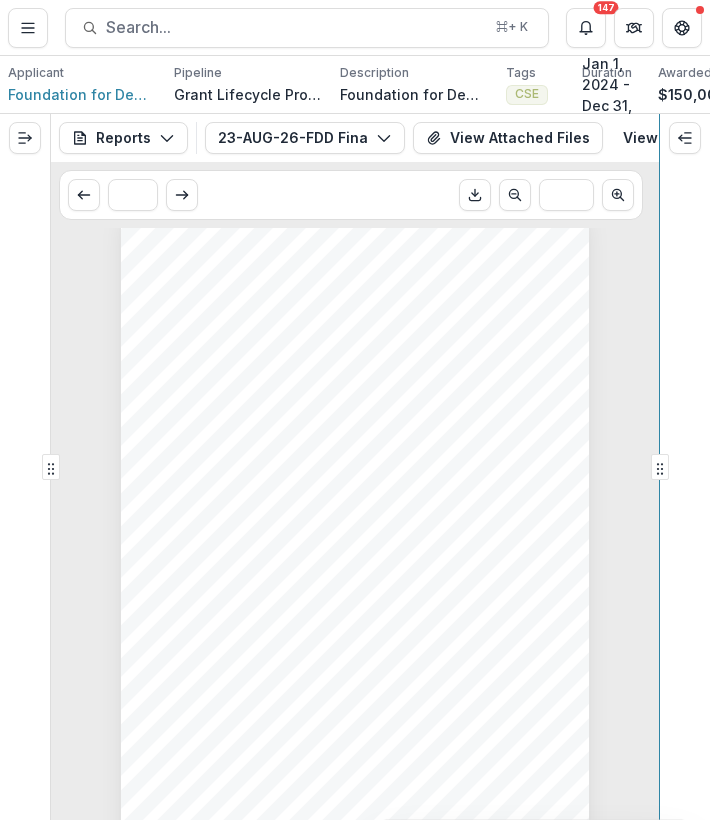 click on "Reports Proposal Payments Reports Grant Agreements Board Summaries Bank Details 23-AUG-26-FDD Final Grant Assessment Tables Upcoming Reports Completed Reports Reports Program Report 2024-05-31 Program Report 2024-09-30 Financial Report - Expense Summary (Grantee Form) 2025-05-31 Financial Report - List of Expenses (Grantee Form) 2025-05-31 Program Report (Grantee Form) 2025-05-31 23-AUG-26-FDD-M Final List of Expenses  2025-07-31 23-AUG-26-FDD-M Final Expense Summary 2025-07-31 23-AUG-26-FDD-M Final Program Report  2025-07-31 23-AUG-26-FDD Final Grant Assessment 2025-08-15 View Attached Files View Task * *** Submission Responses FINAL GRANT ASSESSMENT Grant ID 23-AUG-26-FDD Grantee name [ORGANIZATION] for [ORGANIZATION] and the [ORGANIZATION] Project title 23-AUG-26-FDD | [CITY] Resource Center Project area CSE Project duration [DATE]-[DATE] Section 1: Project Achievement and Impact Outcomes: Please compare the originally proposed objectives and project lawyers. laws. - -" at bounding box center [355, 467] 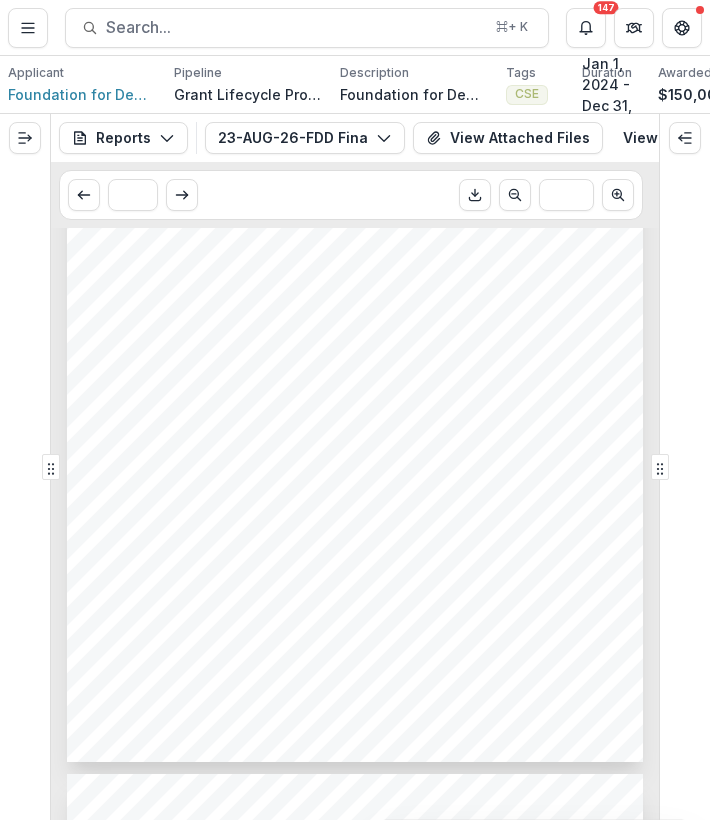 scroll, scrollTop: 282, scrollLeft: 0, axis: vertical 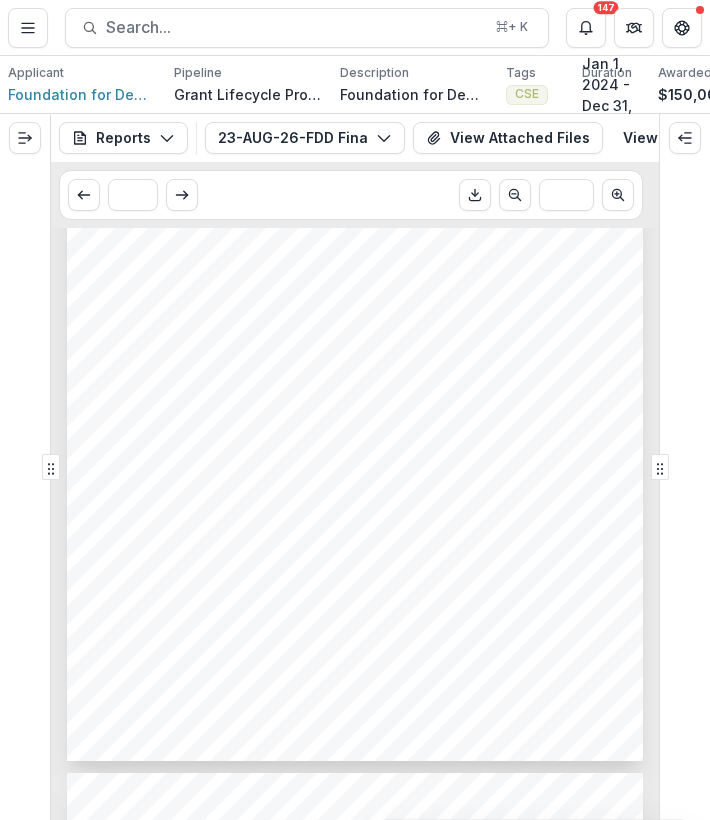 click on "192 personal legal consultations provided to 183 Russian and 9 Belarusian activists by French" at bounding box center (344, 380) 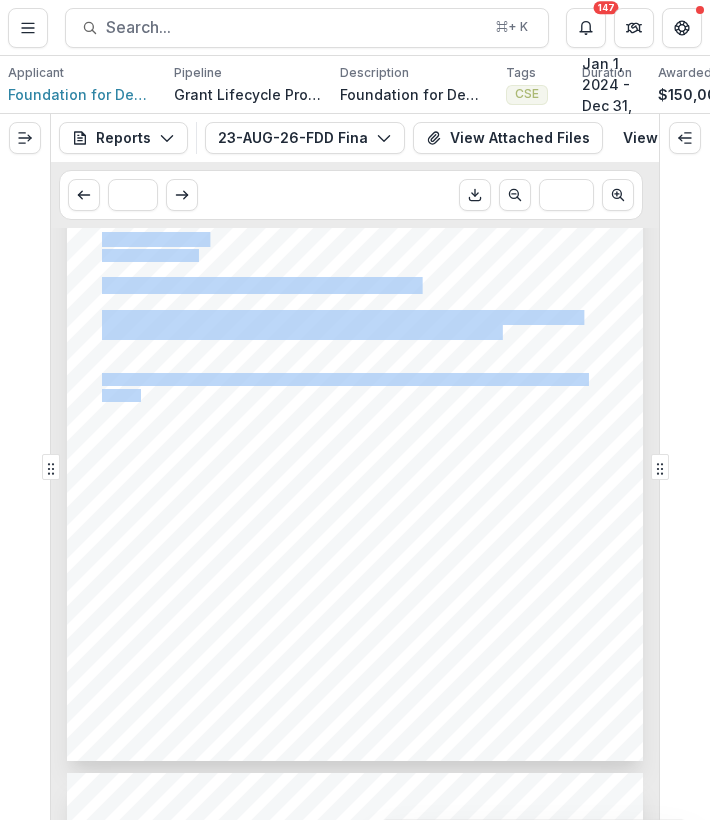 drag, startPoint x: 149, startPoint y: 397, endPoint x: 125, endPoint y: 391, distance: 24.738634 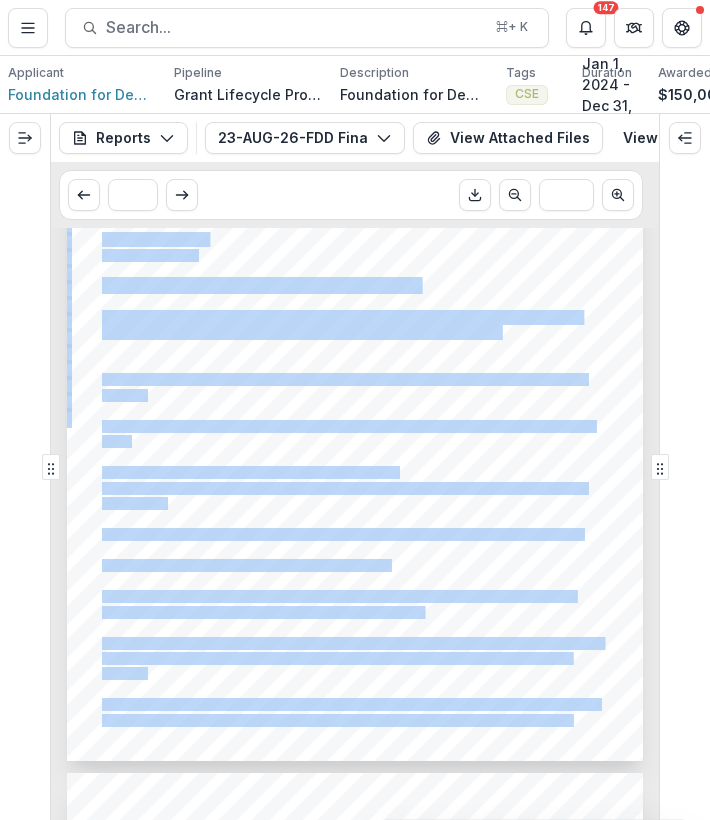 click on "Submission Responses FINAL GRANT ASSESSMENT Grant ID 23-AUG-26-FDD Grantee name [ORGANIZATION] for [ORGANIZATION] and the [ORGANIZATION] Project title 23-AUG-26-FDD | [CITY] Resource Center Project area CSE Project duration [DATE]-[DATE] Section 1: Project Achievement and Impact Outcomes: Please compare the originally proposed objectives and project goals with the outcomes actually achieved during the project. 192 personal legal consultations provided to 183 Russian and 9 Belarusian activists by French lawyers. The Reforum Space held public lectures for 44 participants about tax declarations and copyright laws. 69 individual psychological consultations held for activists 6 psychological support group meetings for the Russian-speaking community with a total of 21 participants. Hosted 22 events for a total of 791 participants, including discussions with opposition leaders. Hosted two letter-writing evenings for political prisoners. borders." at bounding box center (355, 353) 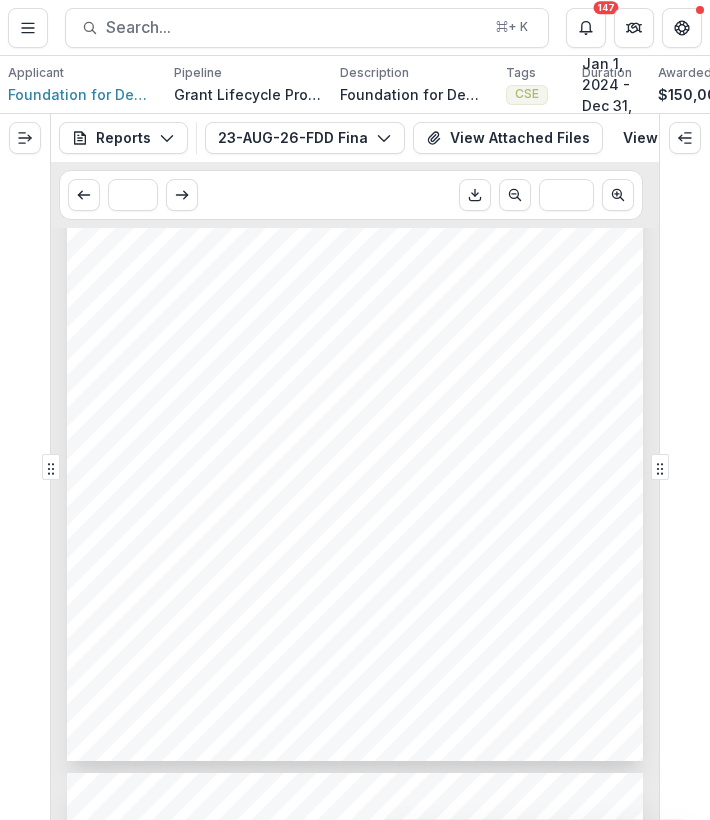 click on "Submission Responses FINAL GRANT ASSESSMENT Grant ID 23-AUG-26-FDD Grantee name [ORGANIZATION] for [ORGANIZATION] and the [ORGANIZATION] Project title 23-AUG-26-FDD | [CITY] Resource Center Project area CSE Project duration [DATE]-[DATE] Section 1: Project Achievement and Impact Outcomes: Please compare the originally proposed objectives and project goals with the outcomes actually achieved during the project. 192 personal legal consultations provided to 183 Russian and 9 Belarusian activists by French lawyers. The Reforum Space held public lectures for 44 participants about tax declarations and copyright laws. 69 individual psychological consultations held for activists 6 psychological support group meetings for the Russian-speaking community with a total of 21 participants. Hosted 22 events for a total of 791 participants, including discussions with opposition leaders. Hosted two letter-writing evenings for political prisoners. borders." at bounding box center [355, 353] 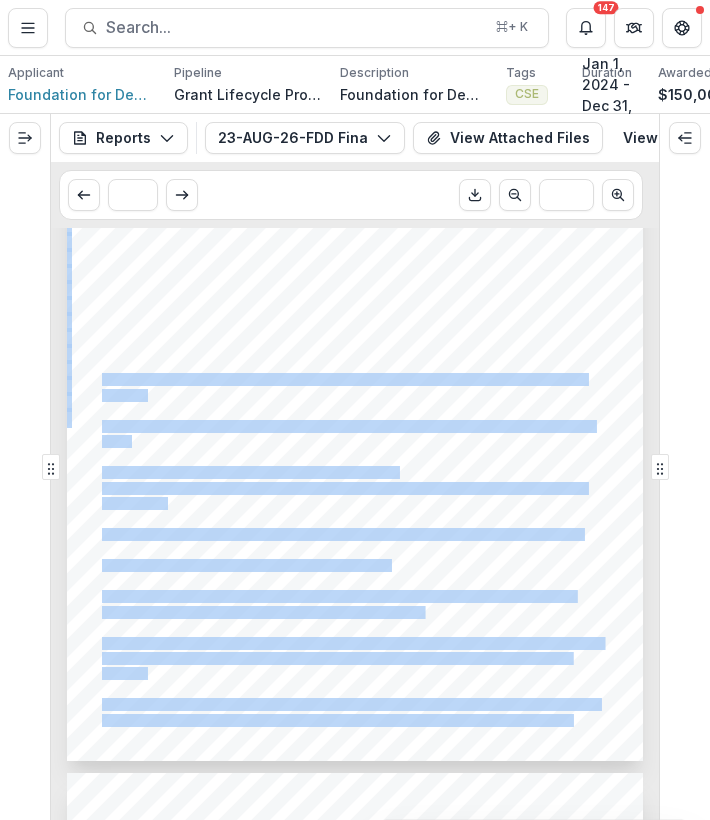 drag, startPoint x: 99, startPoint y: 379, endPoint x: 171, endPoint y: 559, distance: 193.86594 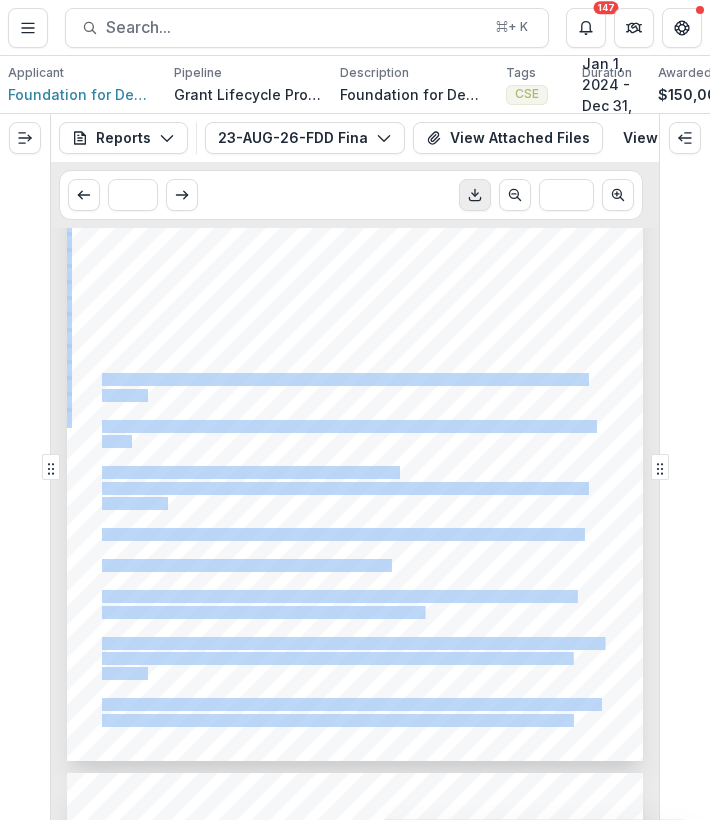 click 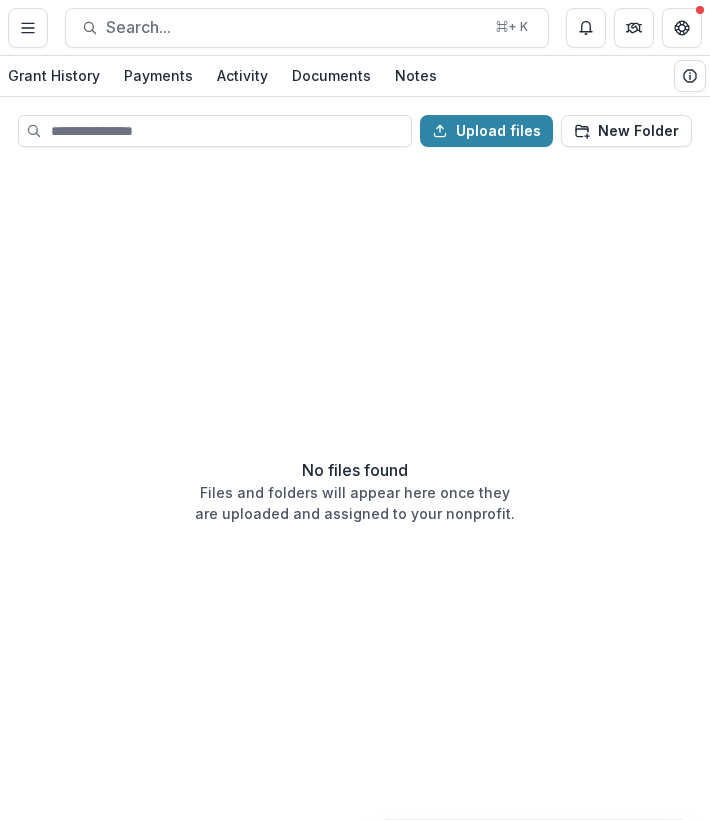 scroll, scrollTop: 0, scrollLeft: 0, axis: both 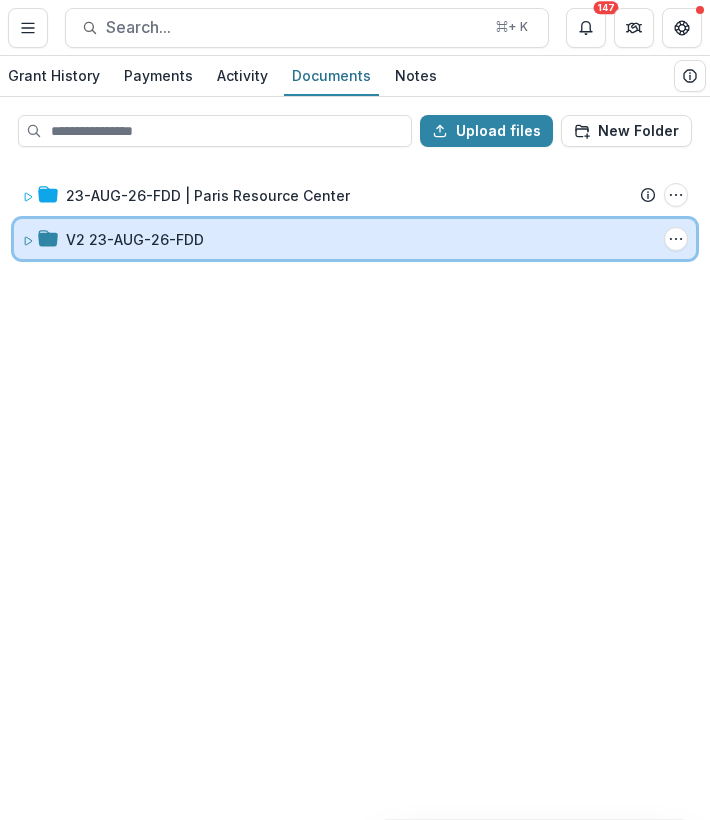 click on "V2 23-AUG-26-FDD" at bounding box center [361, 239] 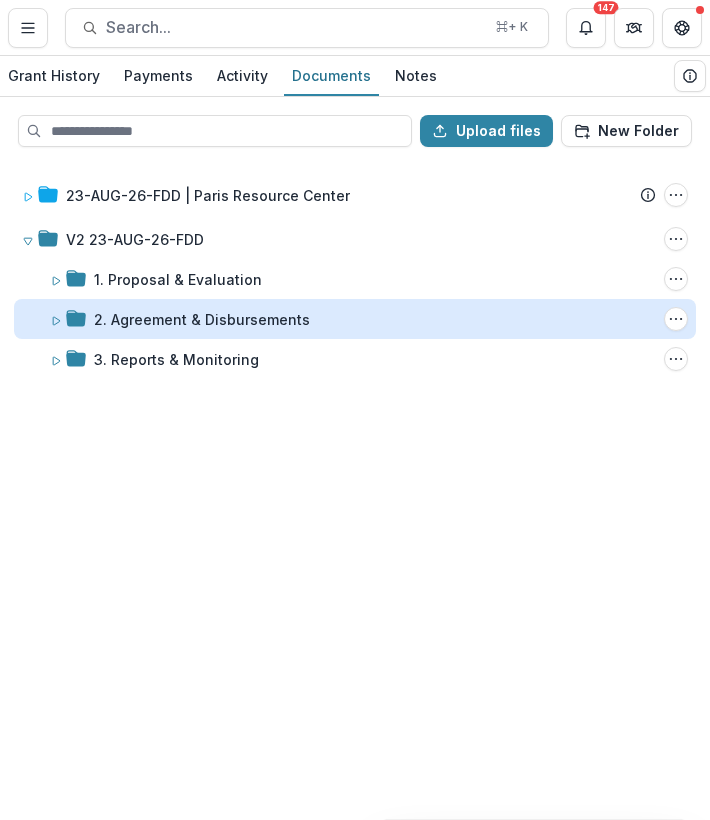click on "2. Agreement & Disbursements" at bounding box center [202, 319] 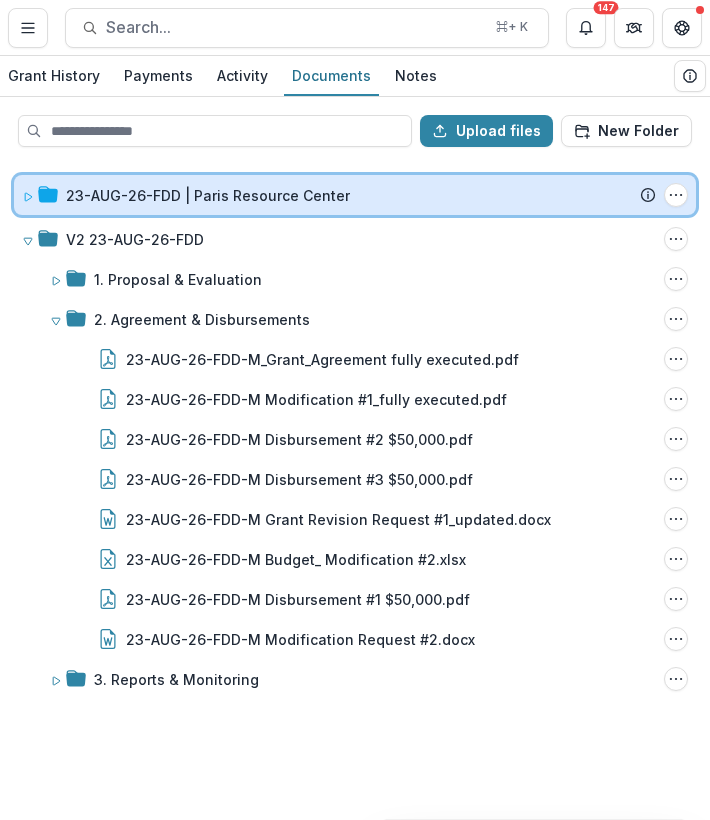 click on "[DATE]-[DATE]-[DATE]-[ALPHANUM] | [CITY] Resource Center Submission Temelio Proposal Attached Submission Report Tasks Program Report Program Report Financial Report - Expense Summary (Grantee Form) Financial Report - List of Expenses (Grantee Form) Program Report (Grantee Form) [DATE]-[DATE]-[DATE]-[ALPHANUM]-[ALPHANUM] Final List of Expenses  [DATE]-[DATE]-[DATE]-[ALPHANUM]-[ALPHANUM] Final Expense Summary [DATE]-[DATE]-[DATE]-[ALPHANUM]-[ALPHANUM] Final Program Report  Folder Options Rename Add Subfolder Delete" at bounding box center [355, 195] 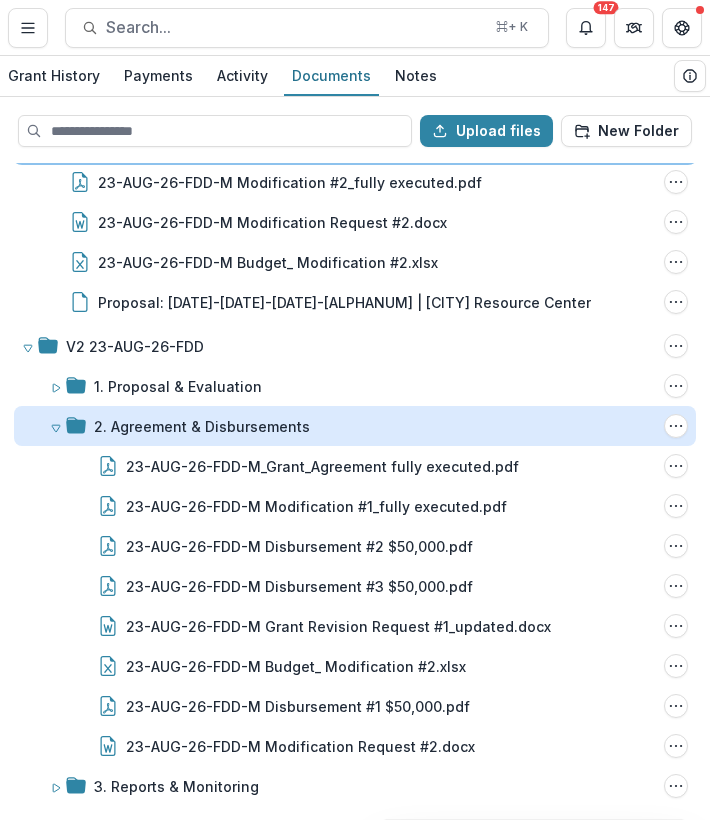 scroll, scrollTop: 0, scrollLeft: 0, axis: both 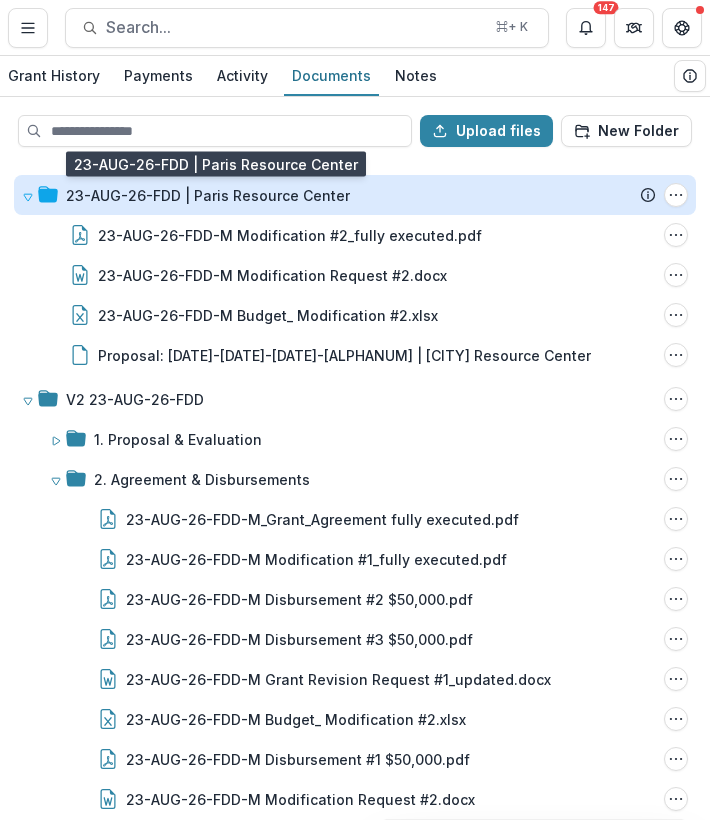 click on "23-AUG-26-FDD | Paris Resource Center" at bounding box center [208, 195] 